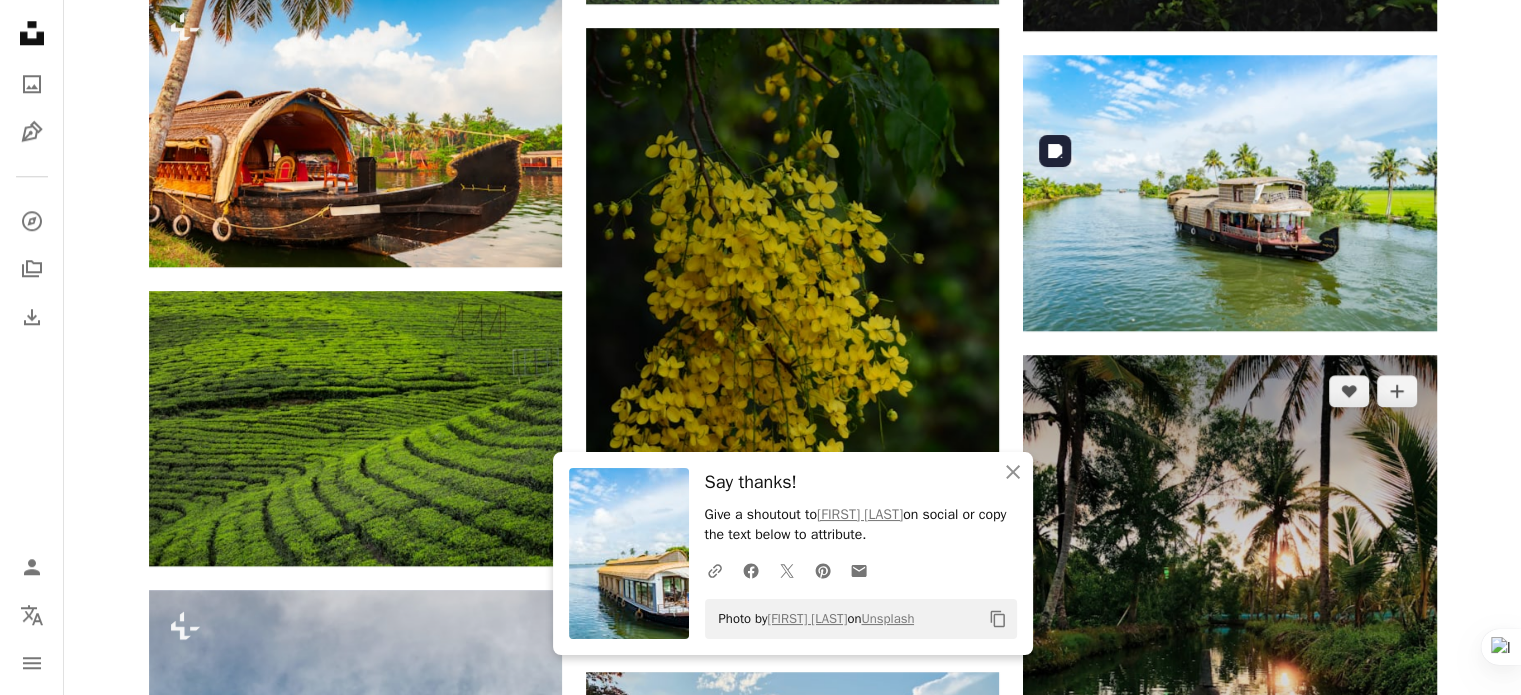 scroll, scrollTop: 2000, scrollLeft: 0, axis: vertical 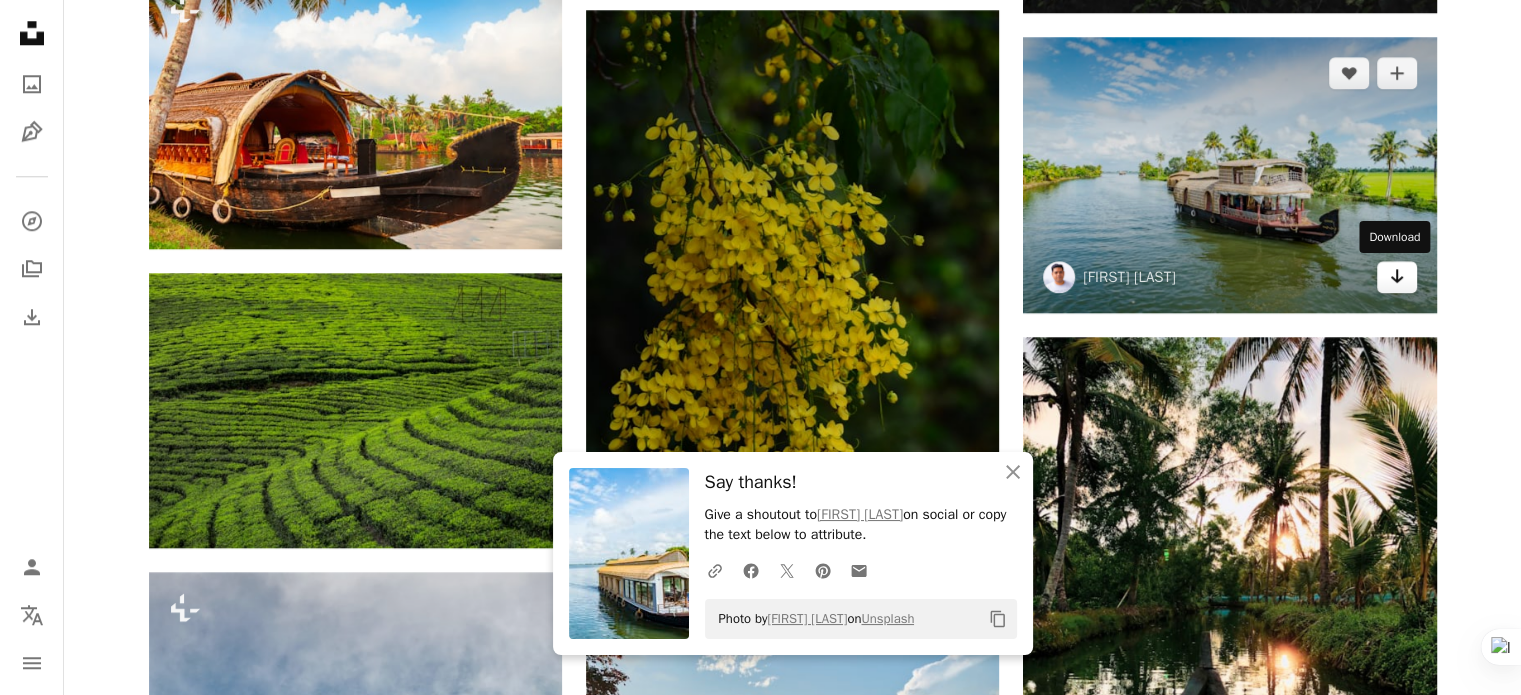 click on "Arrow pointing down" 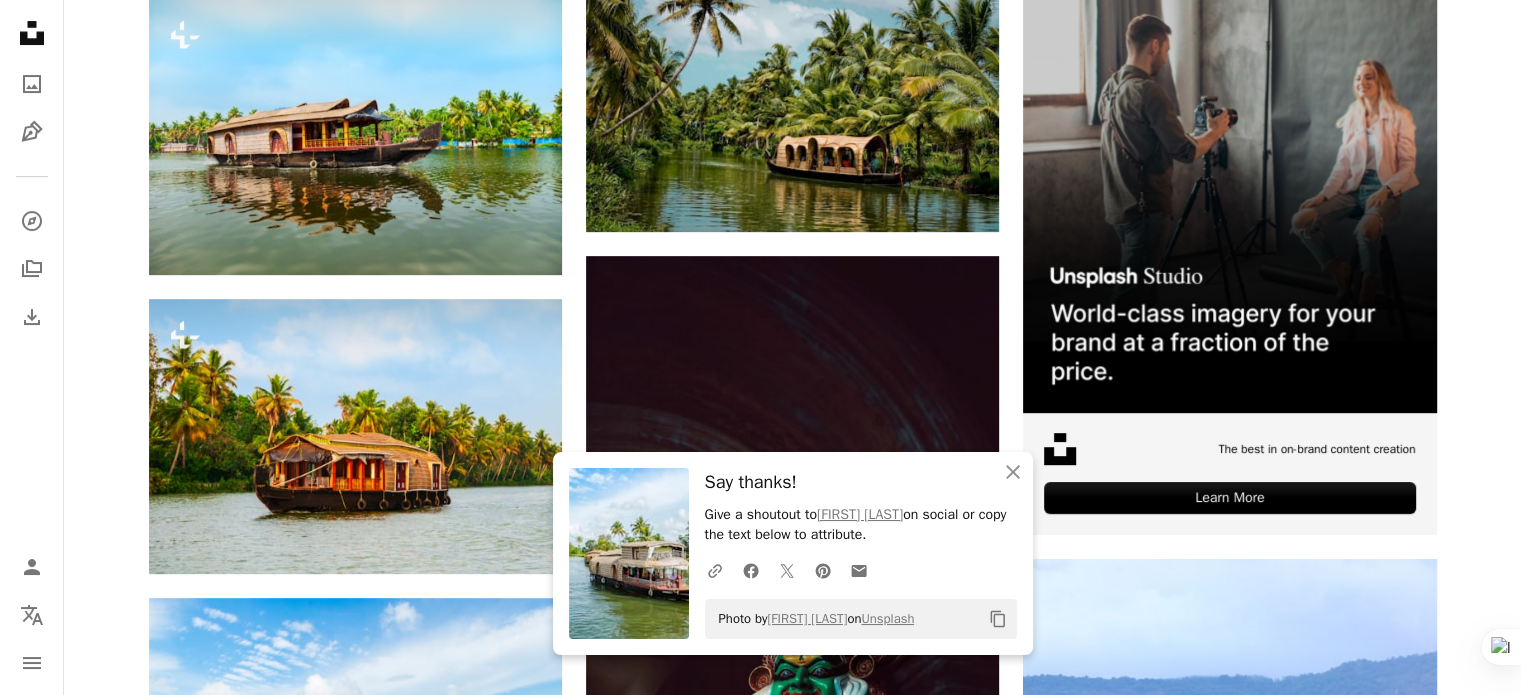 scroll, scrollTop: 0, scrollLeft: 0, axis: both 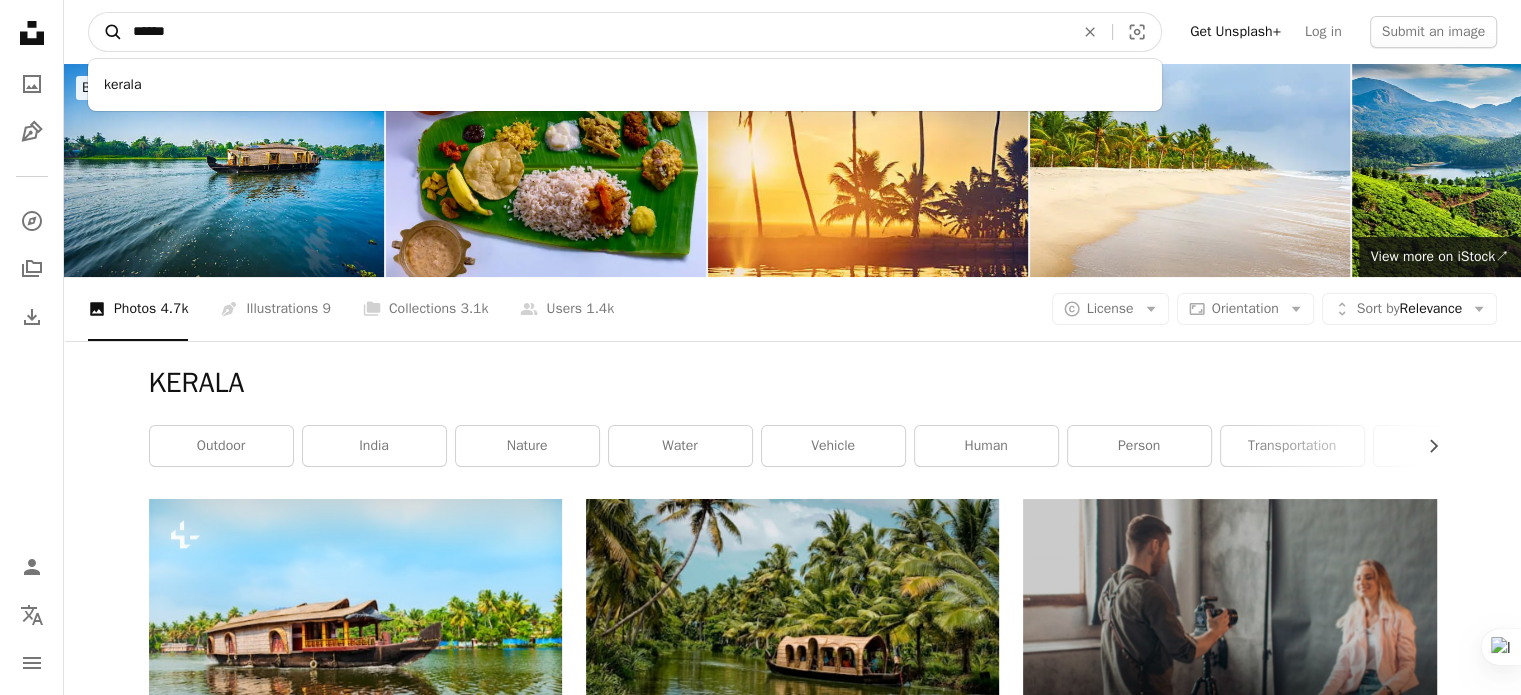 drag, startPoint x: 205, startPoint y: 34, endPoint x: 107, endPoint y: 19, distance: 99.14131 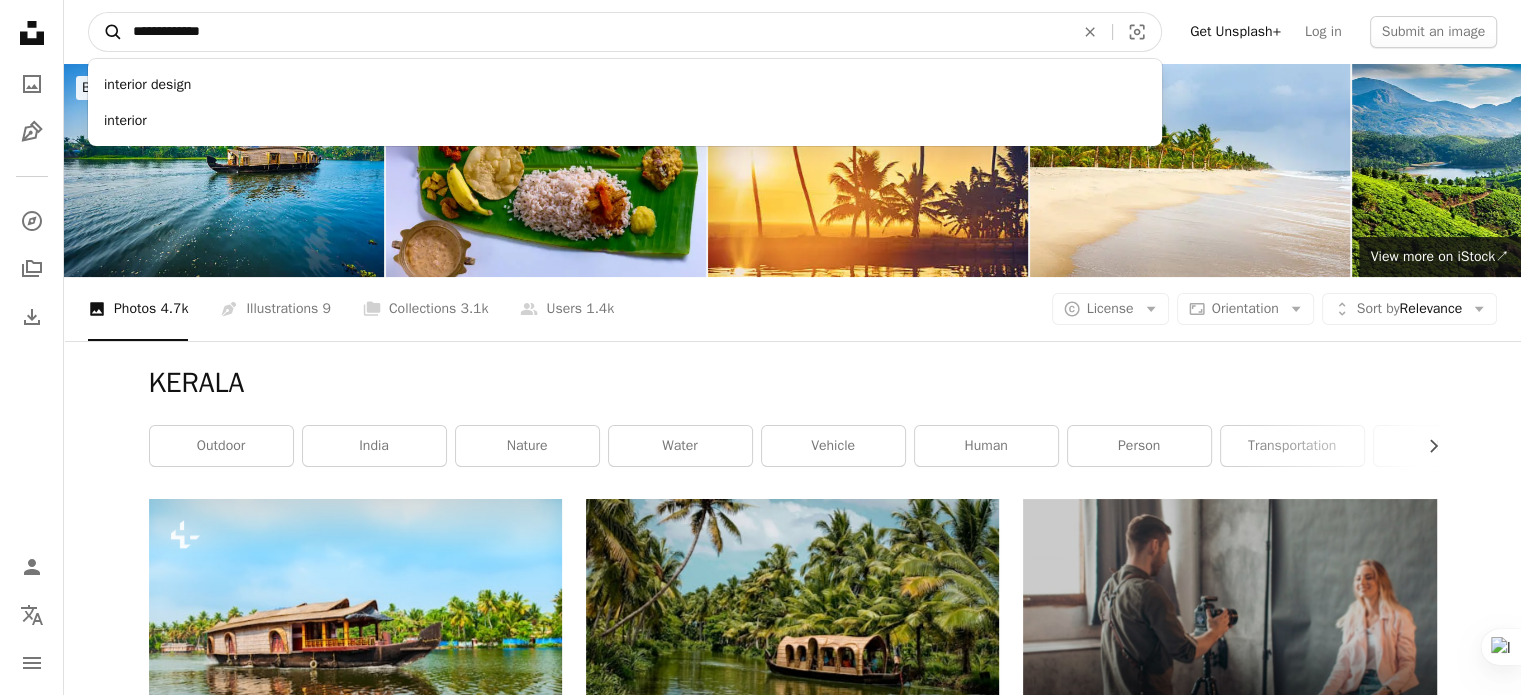 type on "**********" 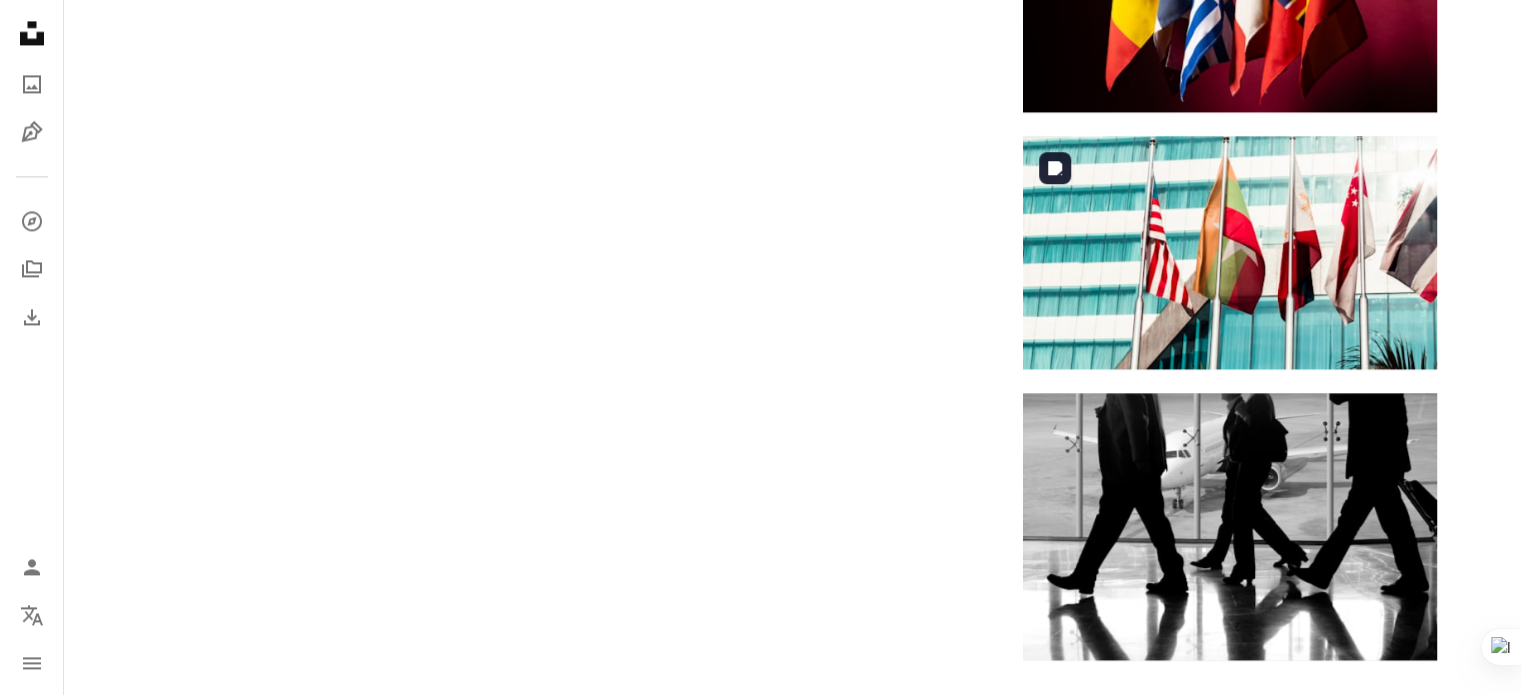 scroll, scrollTop: 2400, scrollLeft: 0, axis: vertical 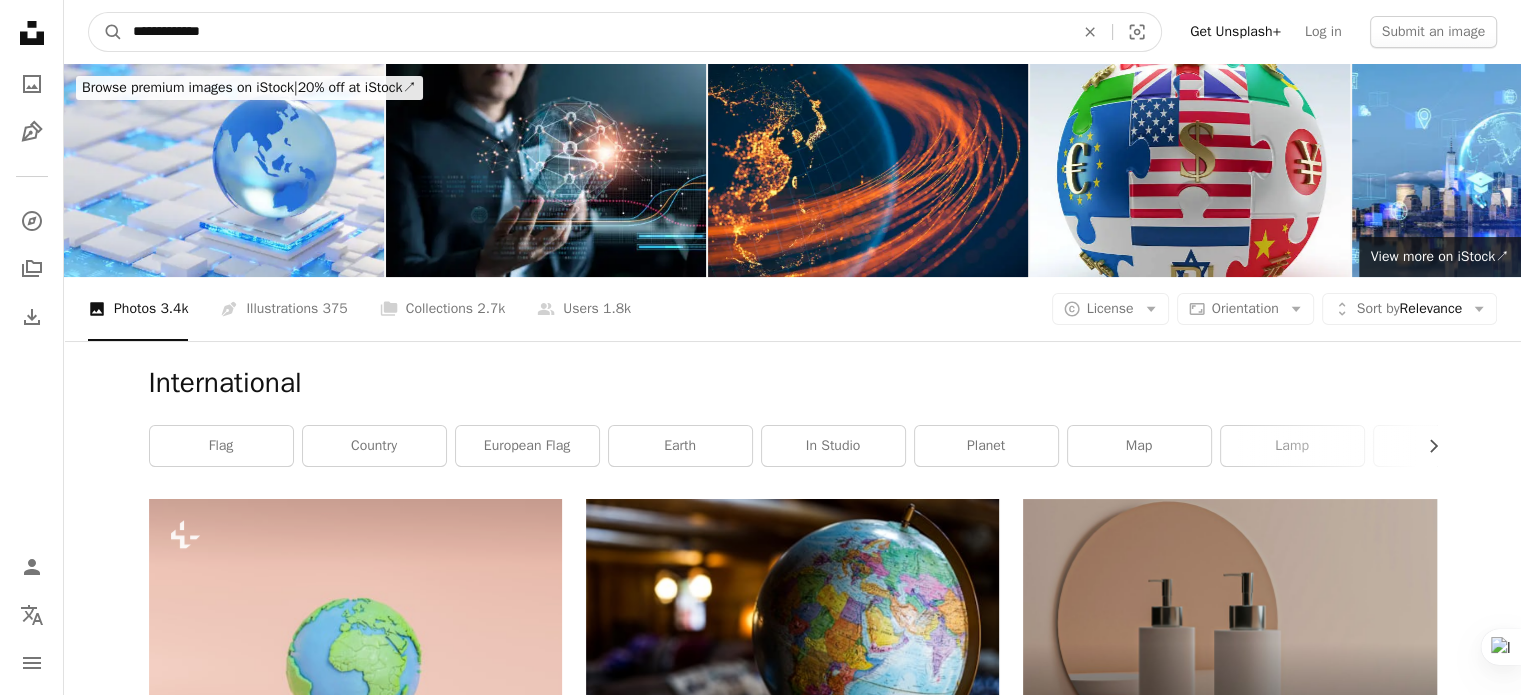 click on "**********" at bounding box center (595, 32) 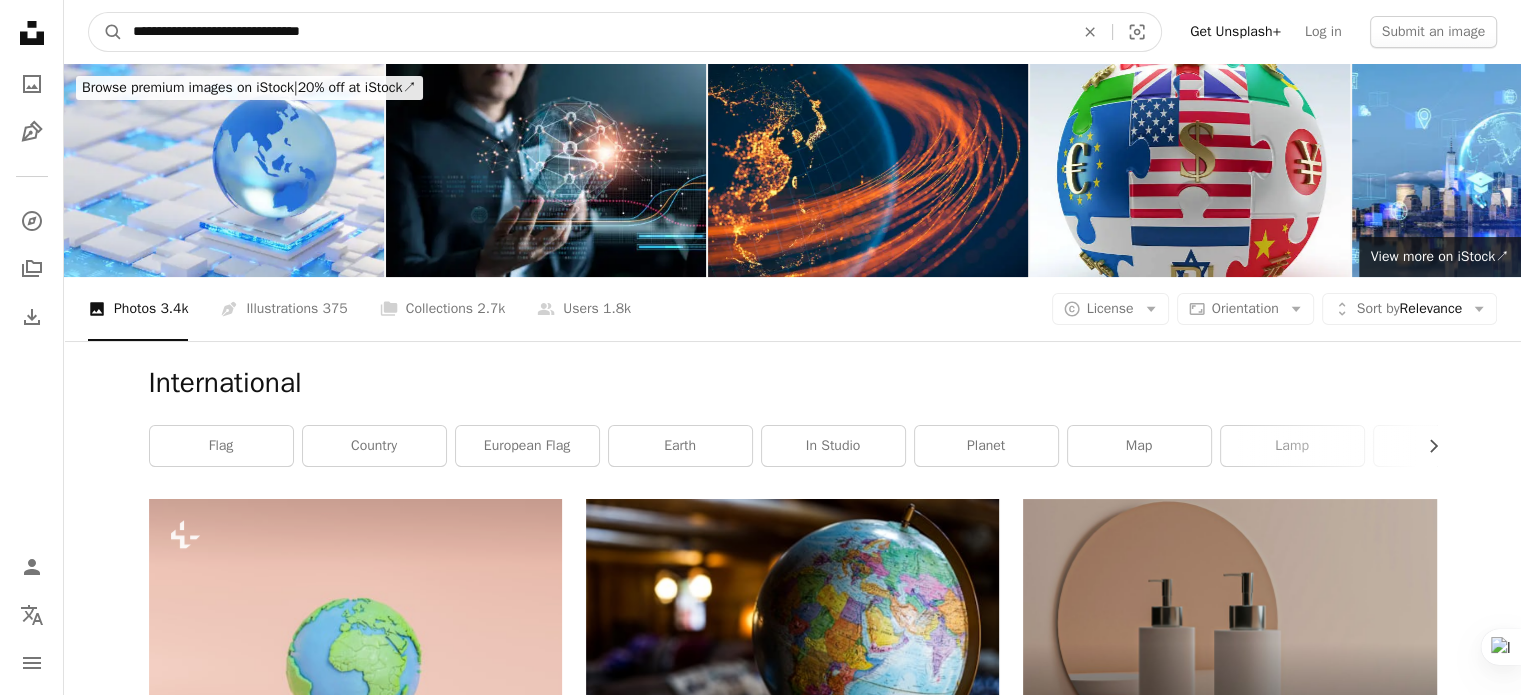 type on "**********" 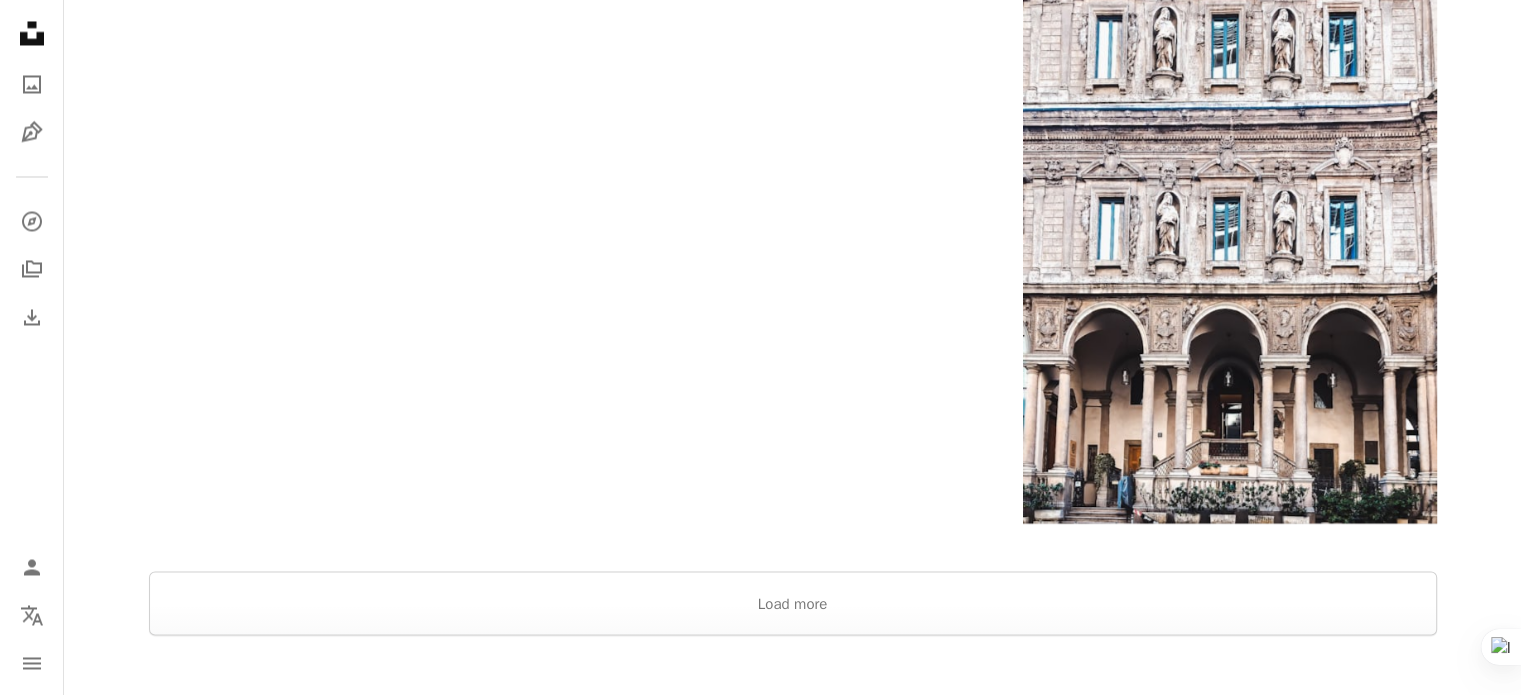 scroll, scrollTop: 3800, scrollLeft: 0, axis: vertical 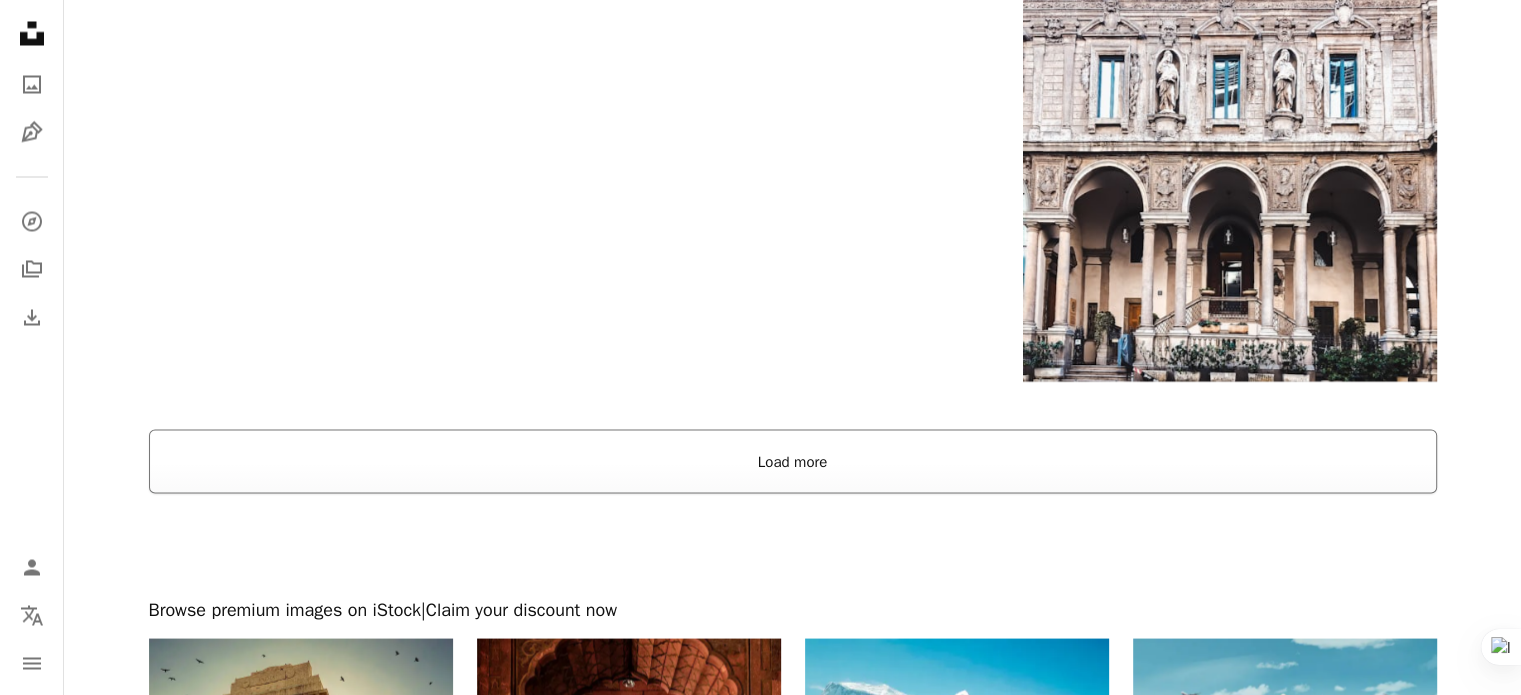 click on "Load more" at bounding box center [793, 461] 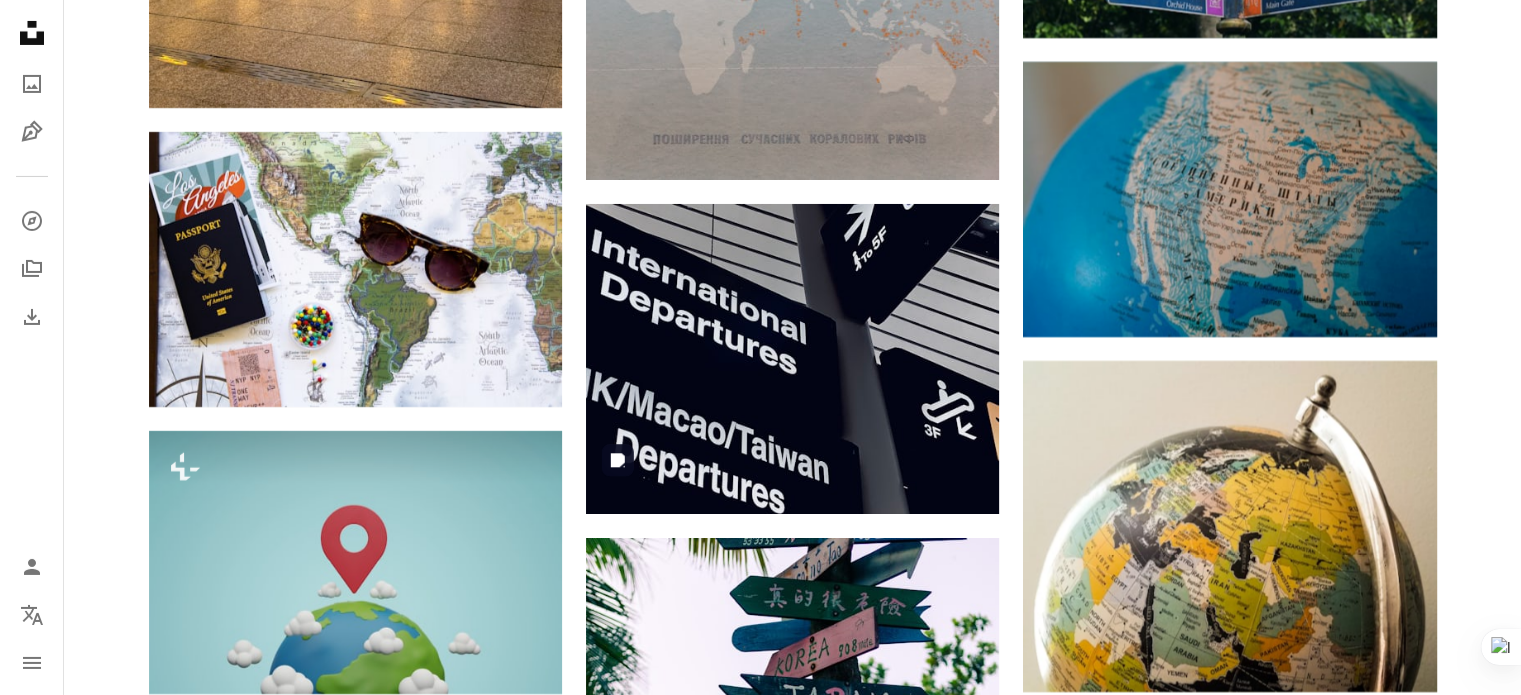 scroll, scrollTop: 7200, scrollLeft: 0, axis: vertical 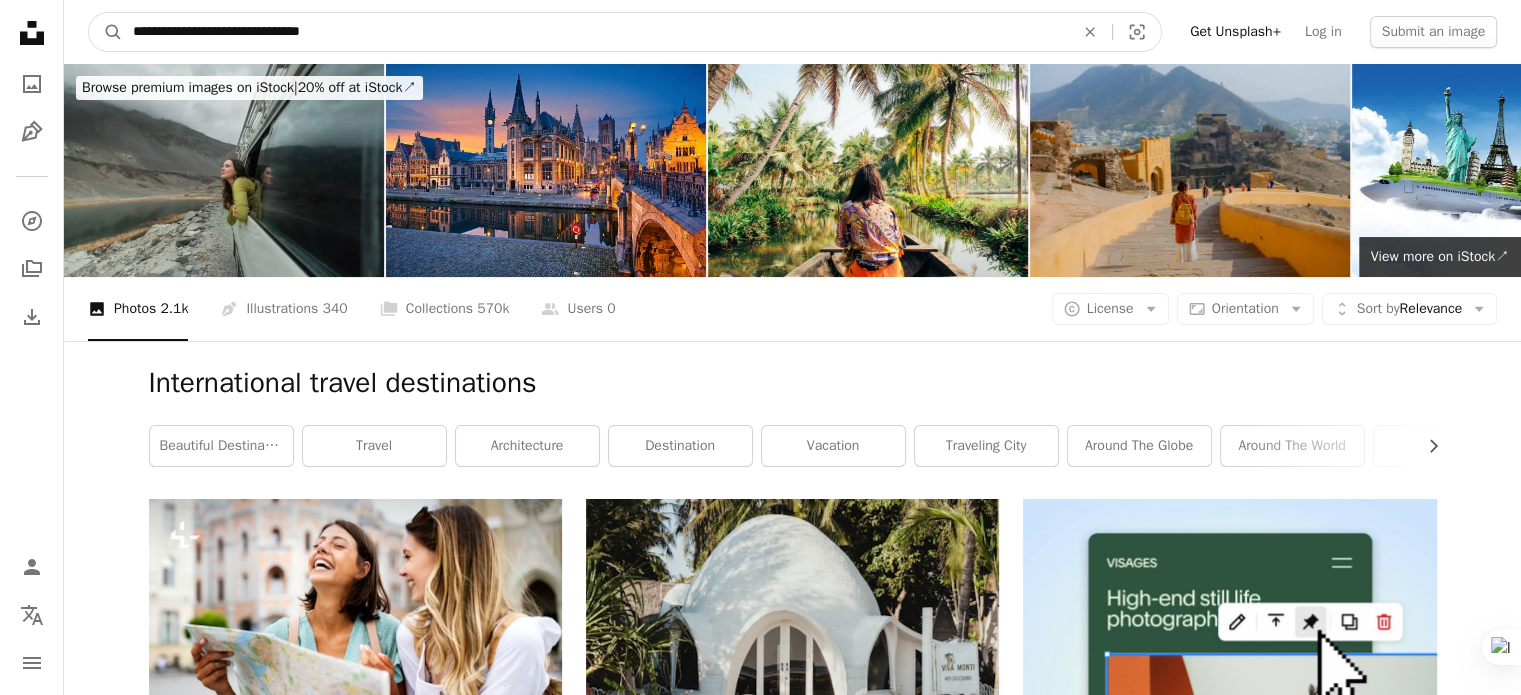 drag, startPoint x: 248, startPoint y: 27, endPoint x: 215, endPoint y: 26, distance: 33.01515 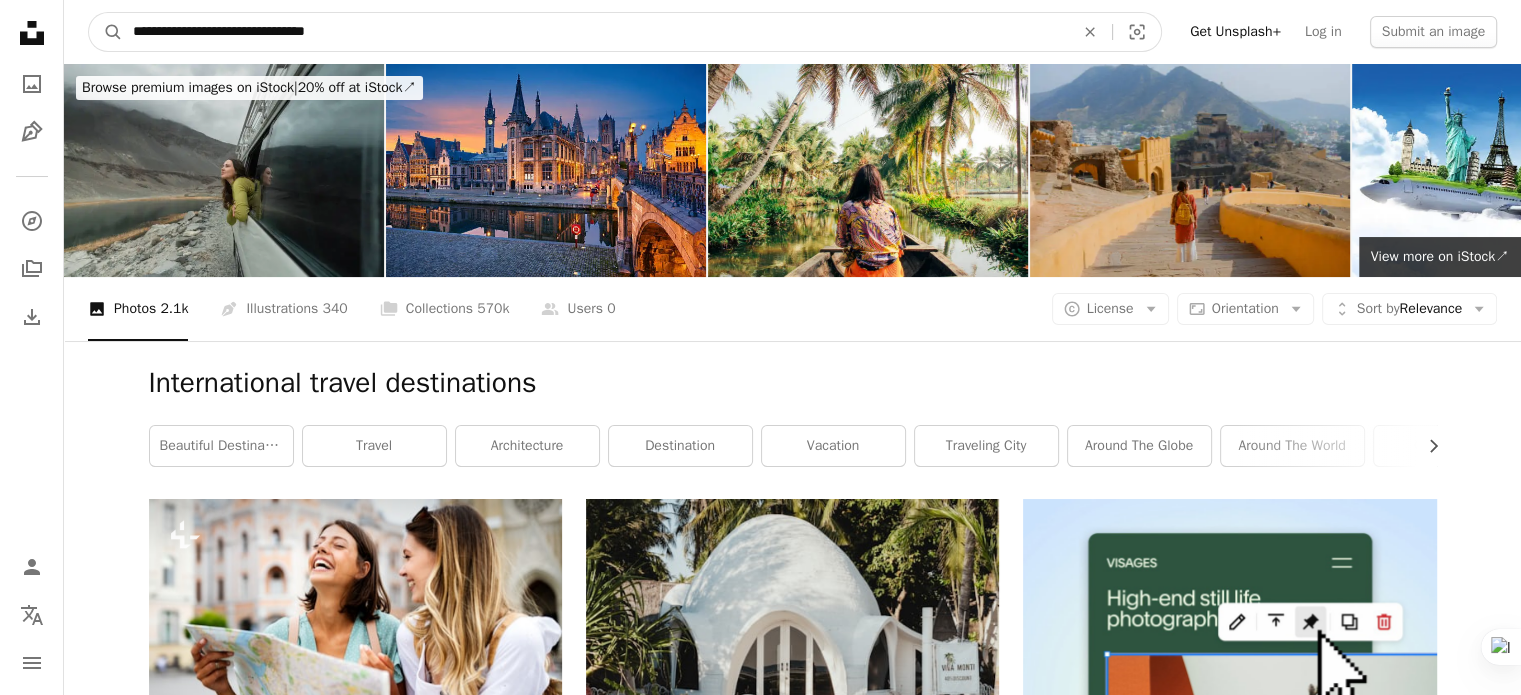 type on "**********" 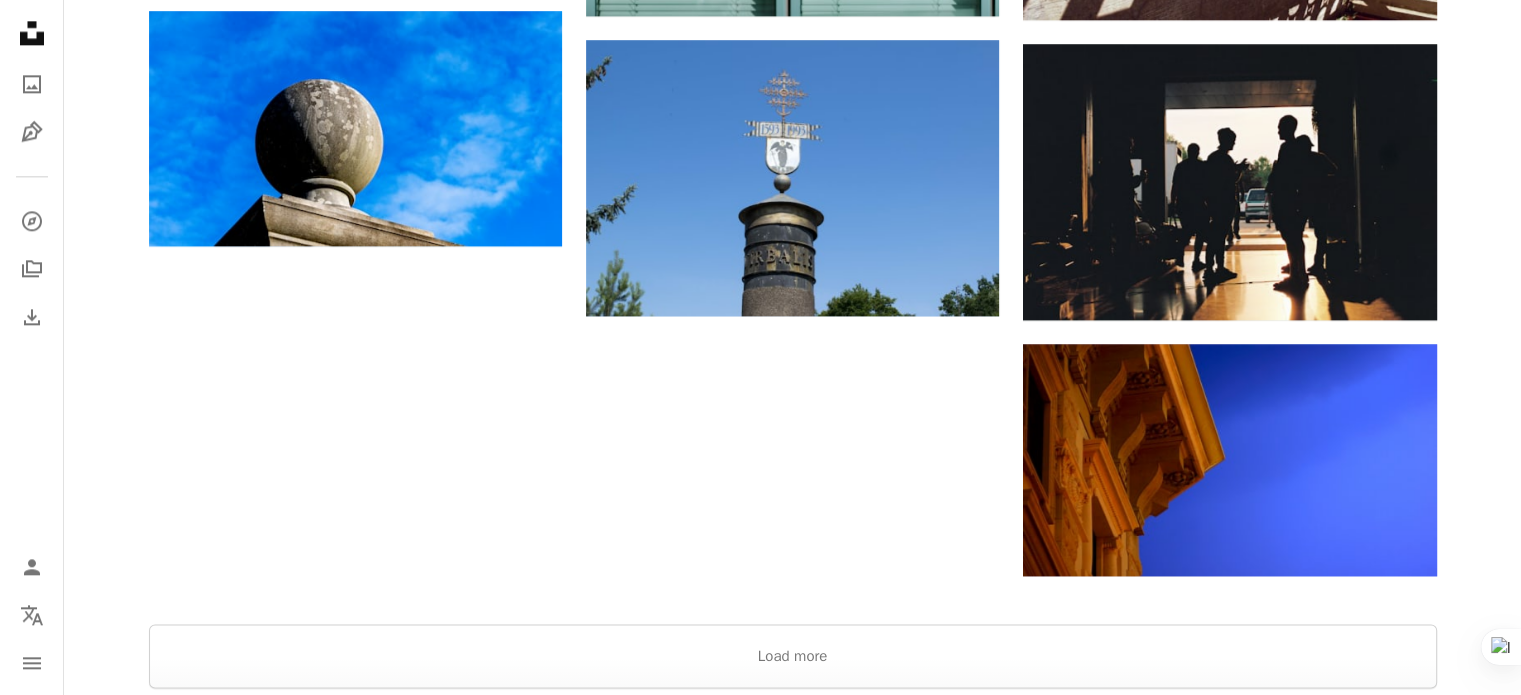 scroll, scrollTop: 2600, scrollLeft: 0, axis: vertical 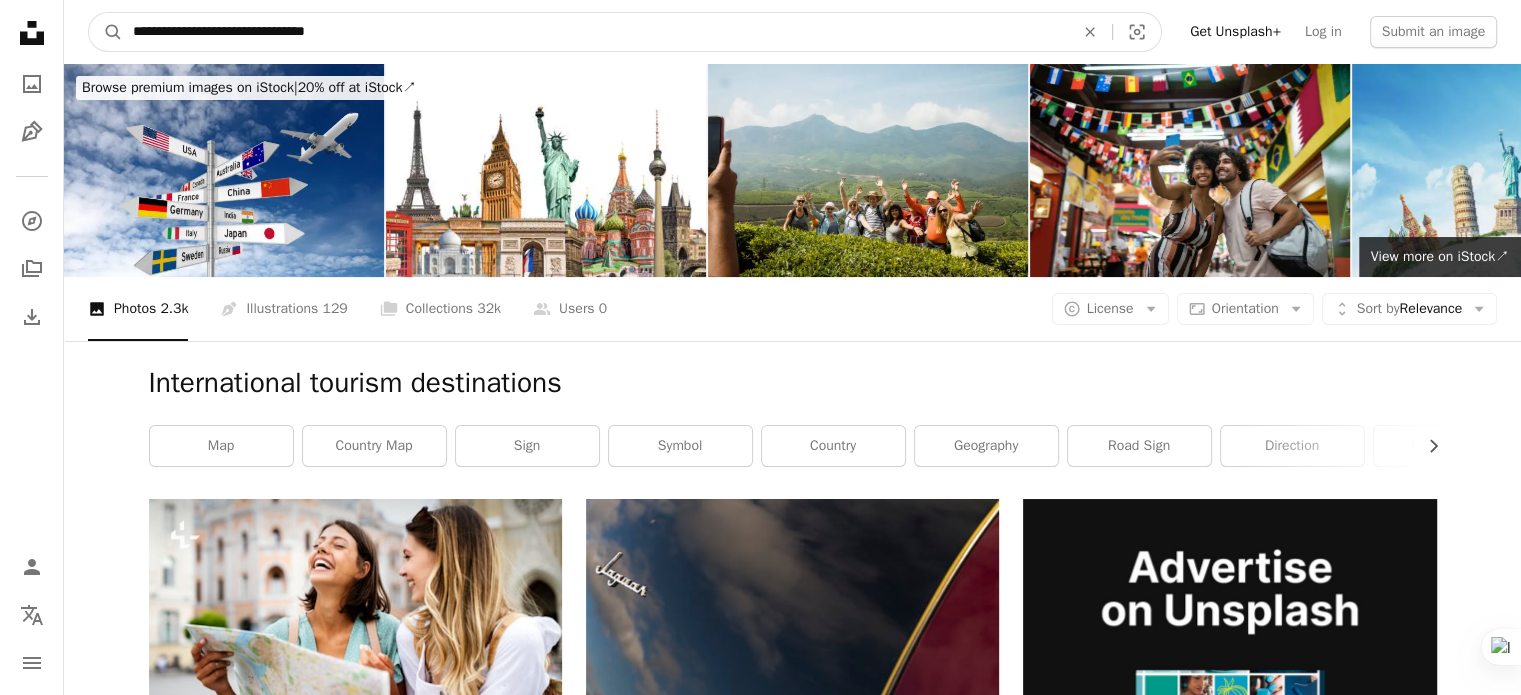 drag, startPoint x: 214, startPoint y: 26, endPoint x: 72, endPoint y: 22, distance: 142.05632 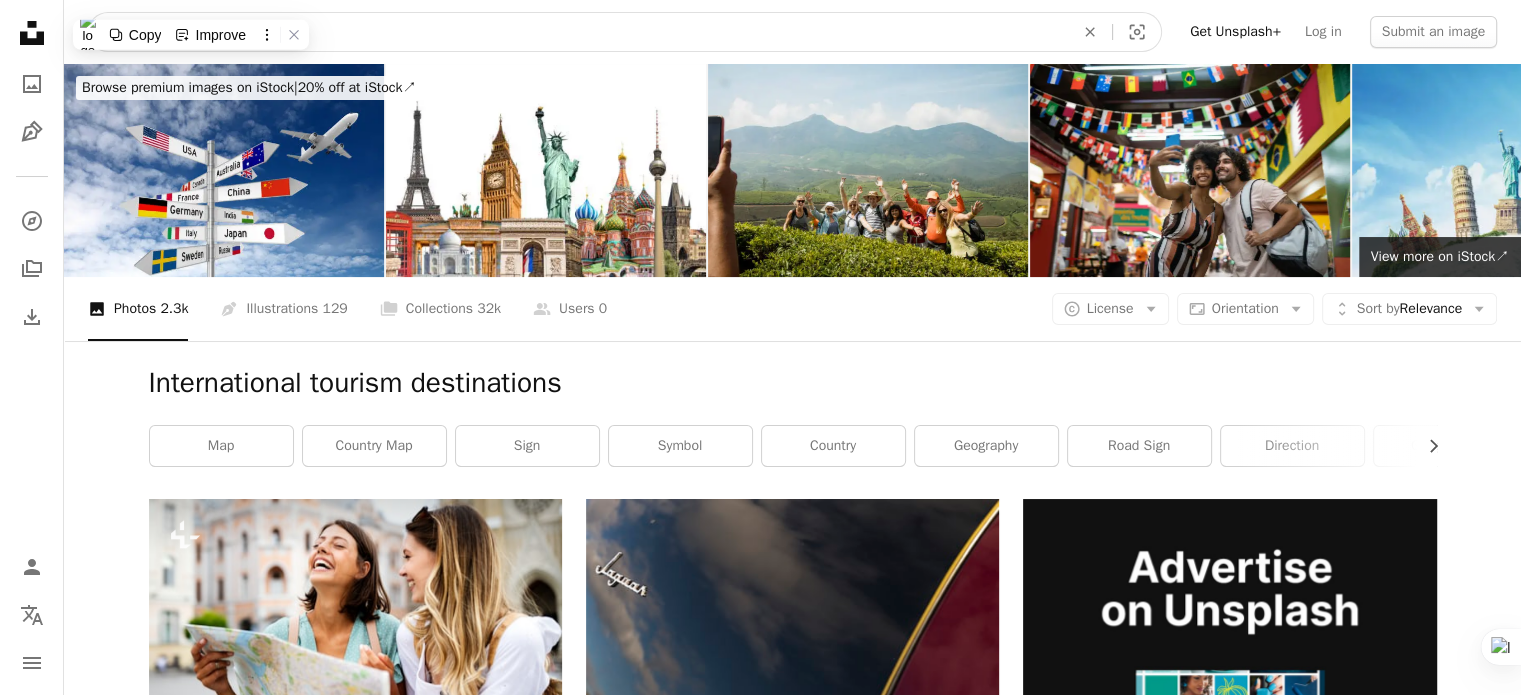 click on "**********" at bounding box center [595, 32] 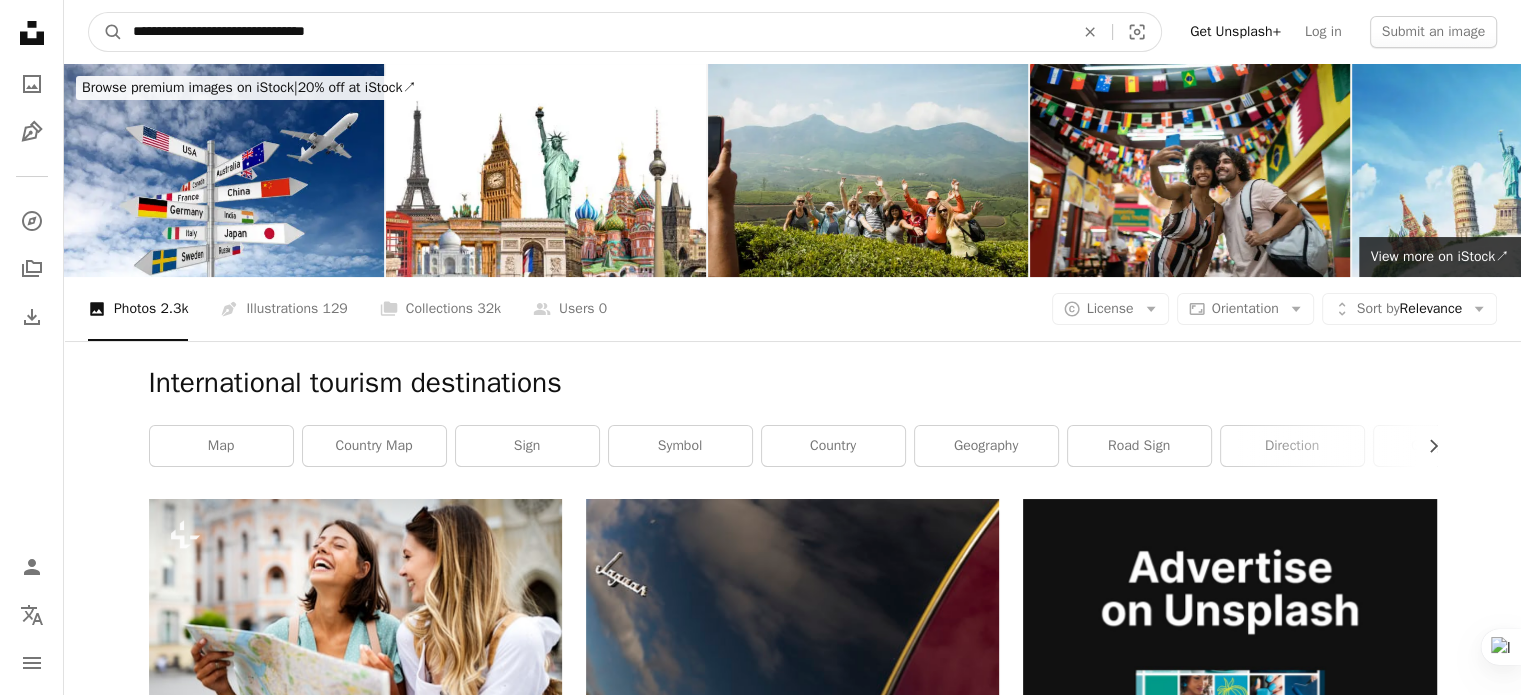 click on "**********" at bounding box center (595, 32) 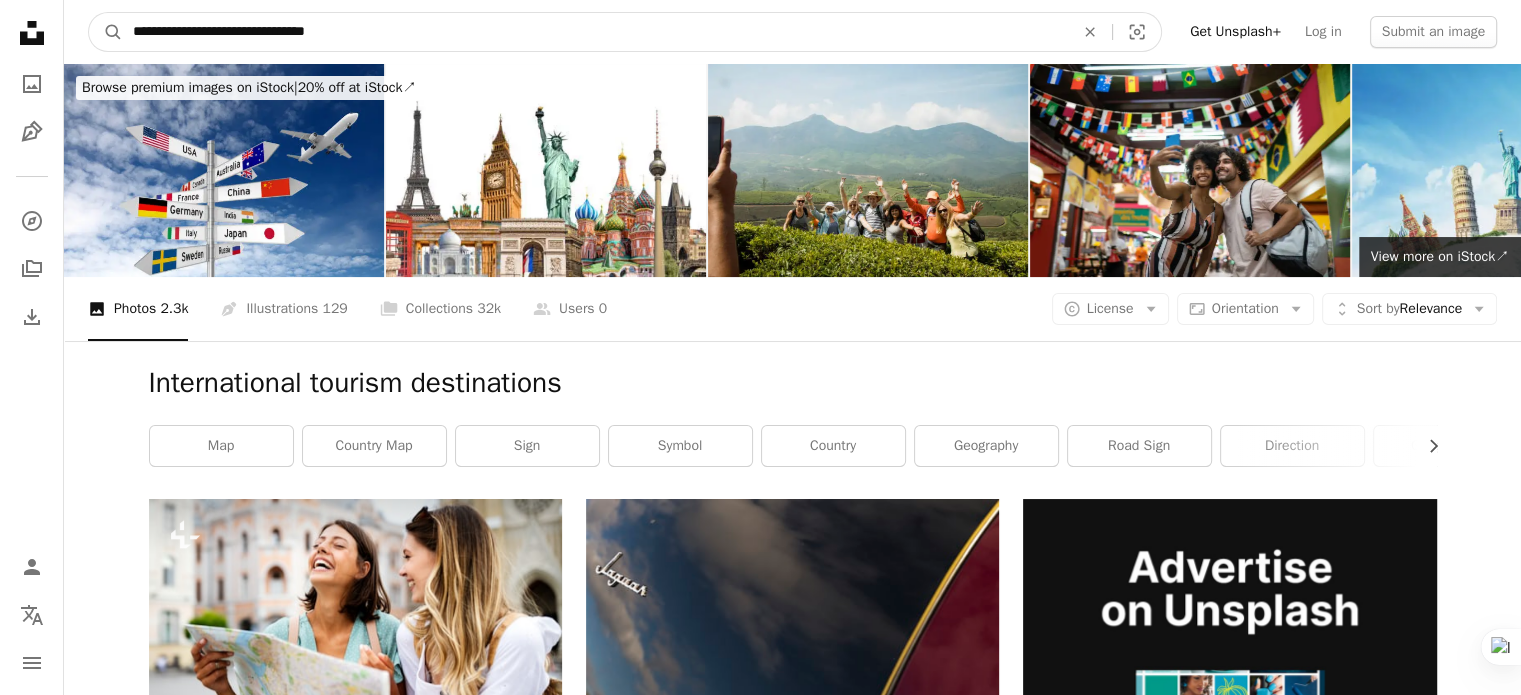 drag, startPoint x: 260, startPoint y: 32, endPoint x: 379, endPoint y: 28, distance: 119.06721 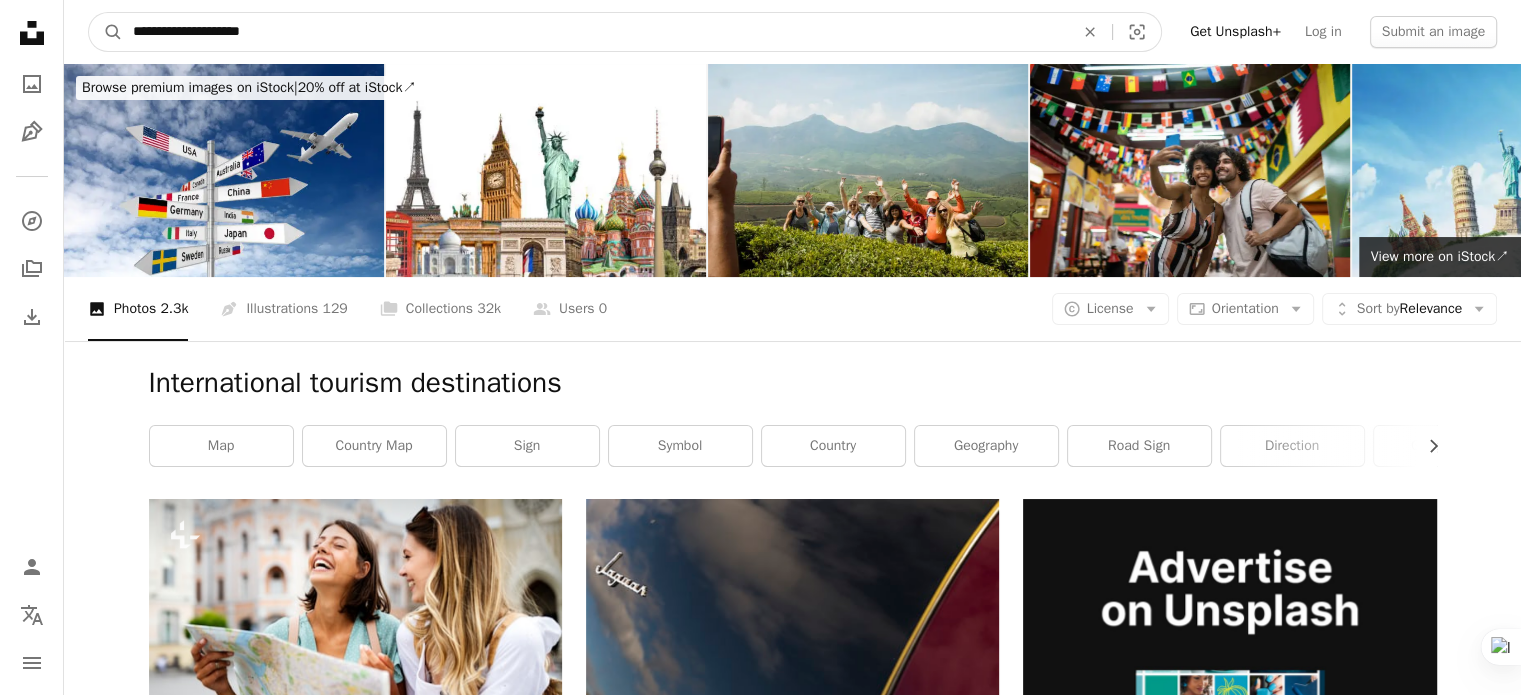 type on "**********" 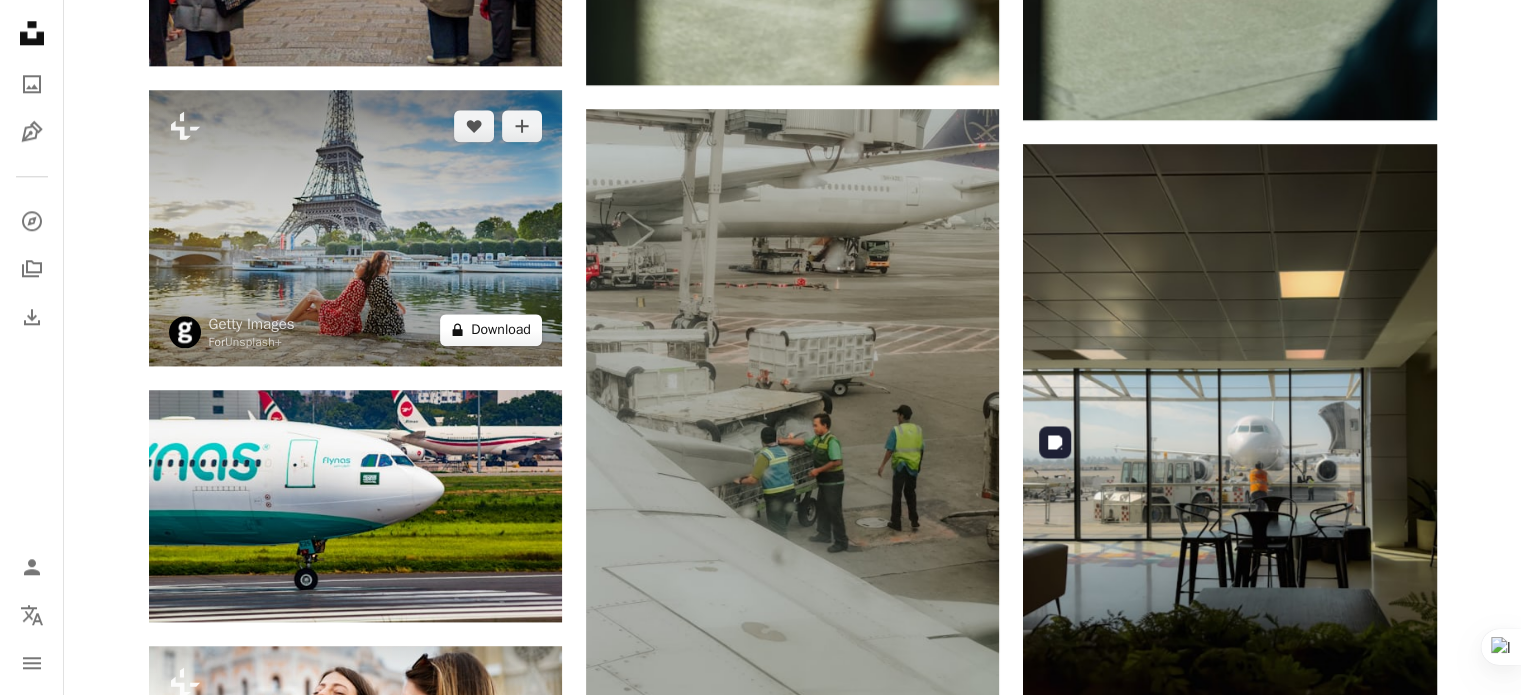 scroll, scrollTop: 2200, scrollLeft: 0, axis: vertical 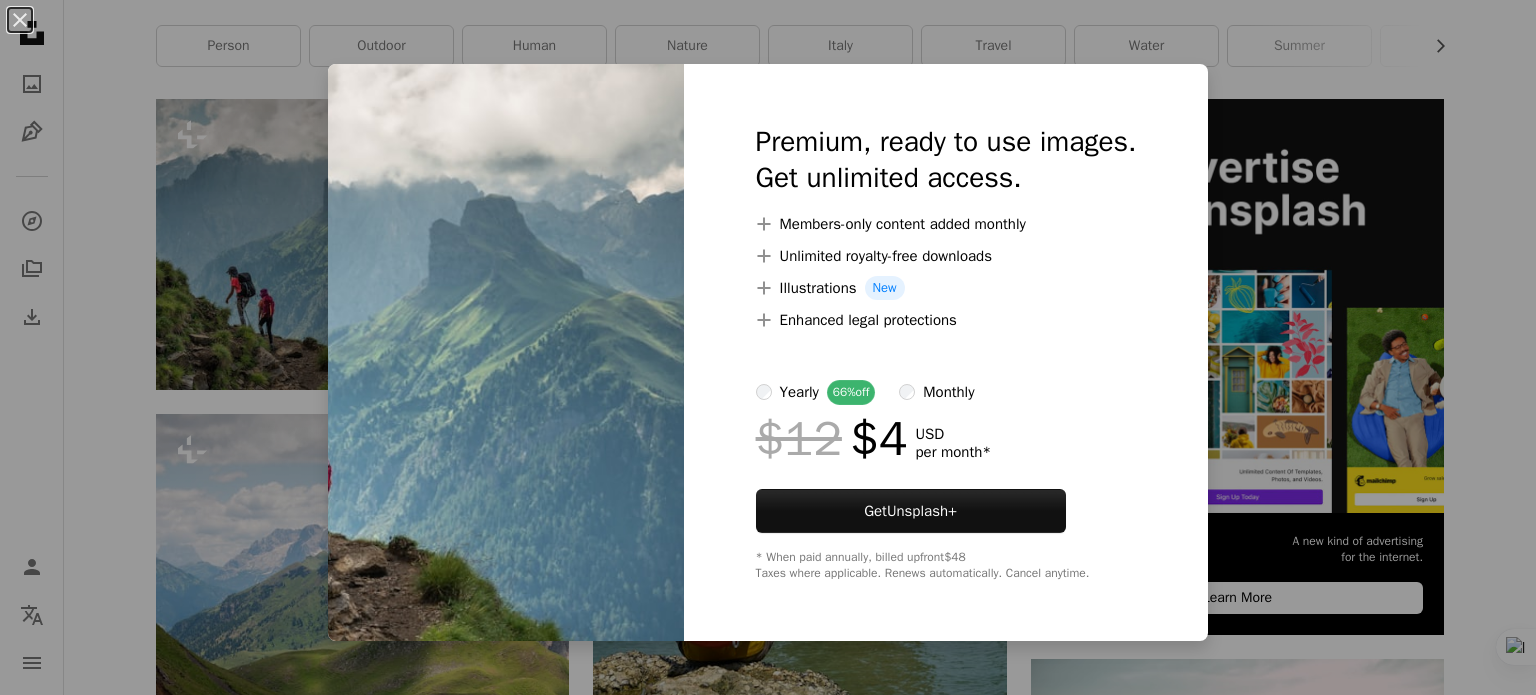 click on "An X shape Premium, ready to use images. Get unlimited access. A plus sign Members-only content added monthly A plus sign Unlimited royalty-free downloads A plus sign Illustrations  New A plus sign Enhanced legal protections yearly 66%  off monthly $12   $4 USD per month * Get  Unsplash+ * When paid annually, billed upfront  $48 Taxes where applicable. Renews automatically. Cancel anytime." at bounding box center [768, 347] 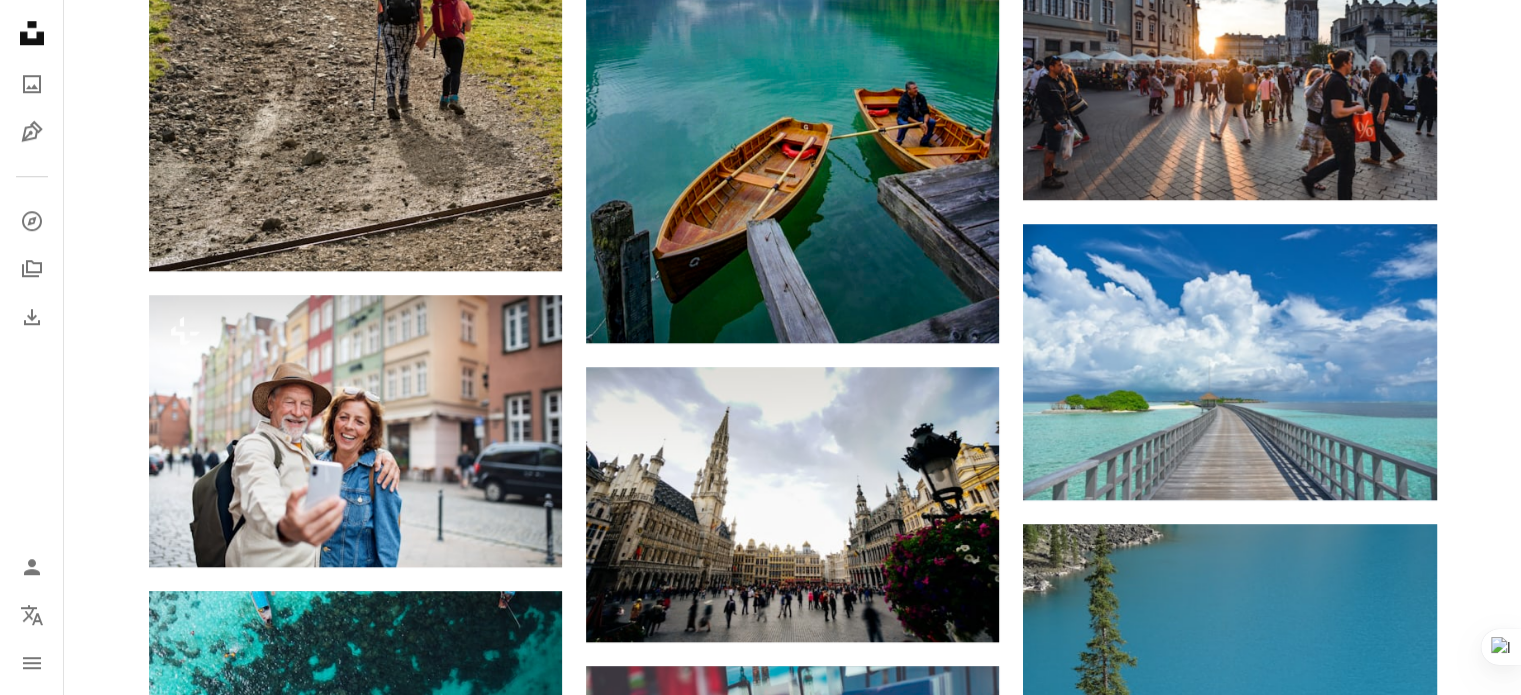 scroll, scrollTop: 1800, scrollLeft: 0, axis: vertical 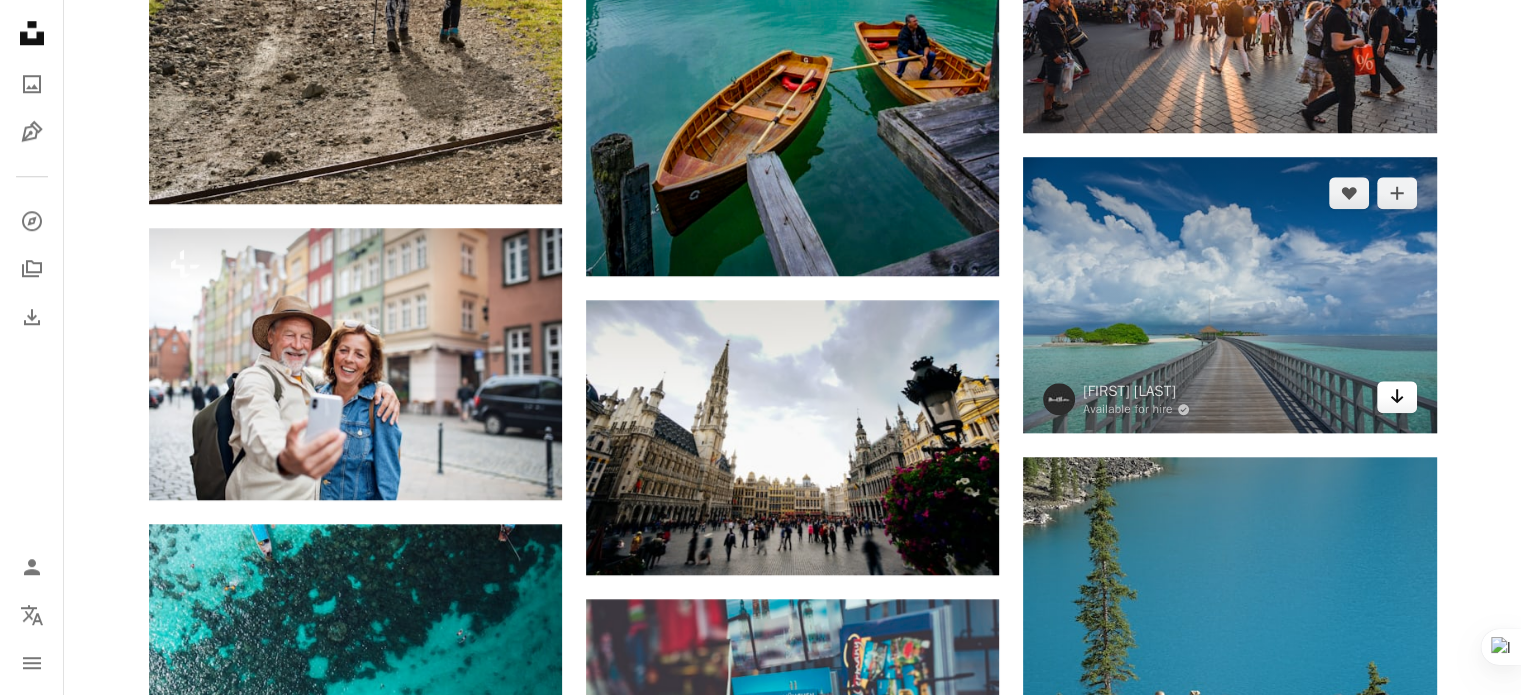 click on "Arrow pointing down" 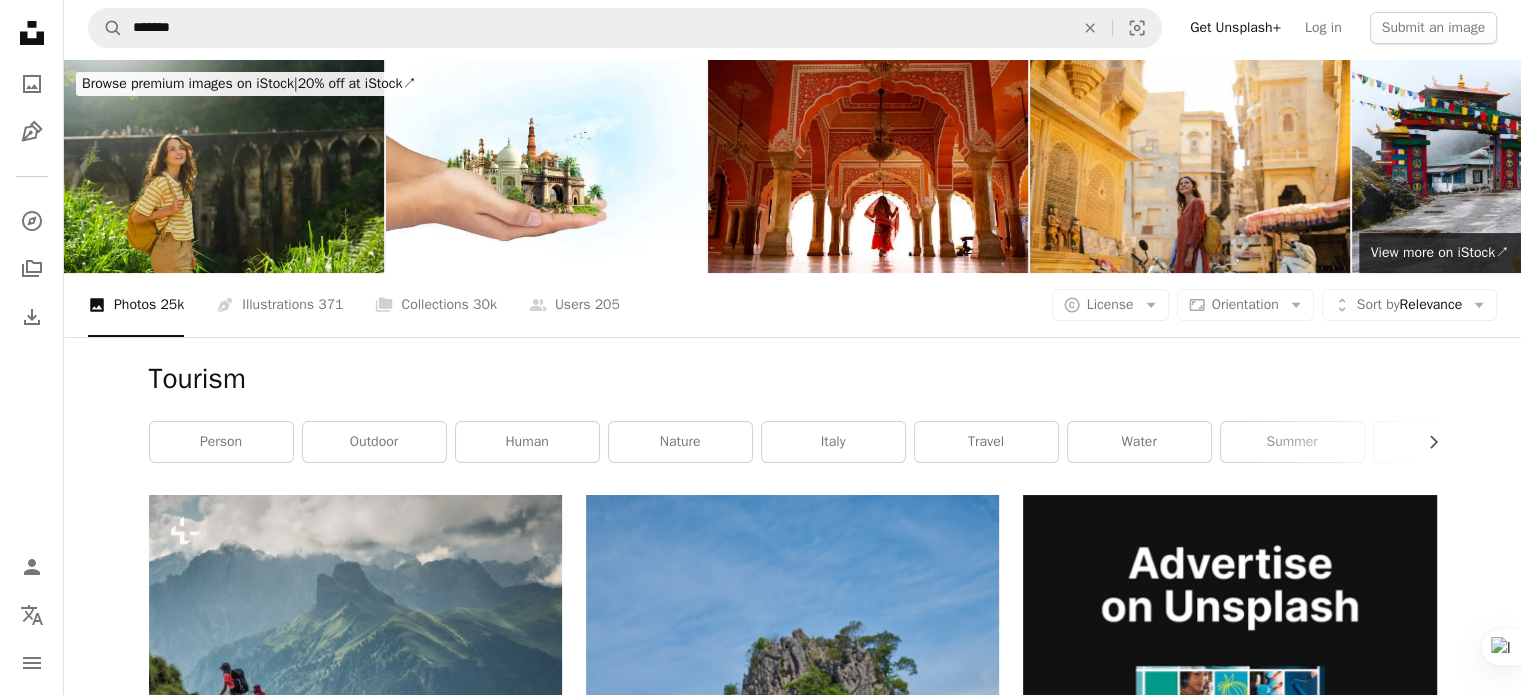 scroll, scrollTop: 0, scrollLeft: 0, axis: both 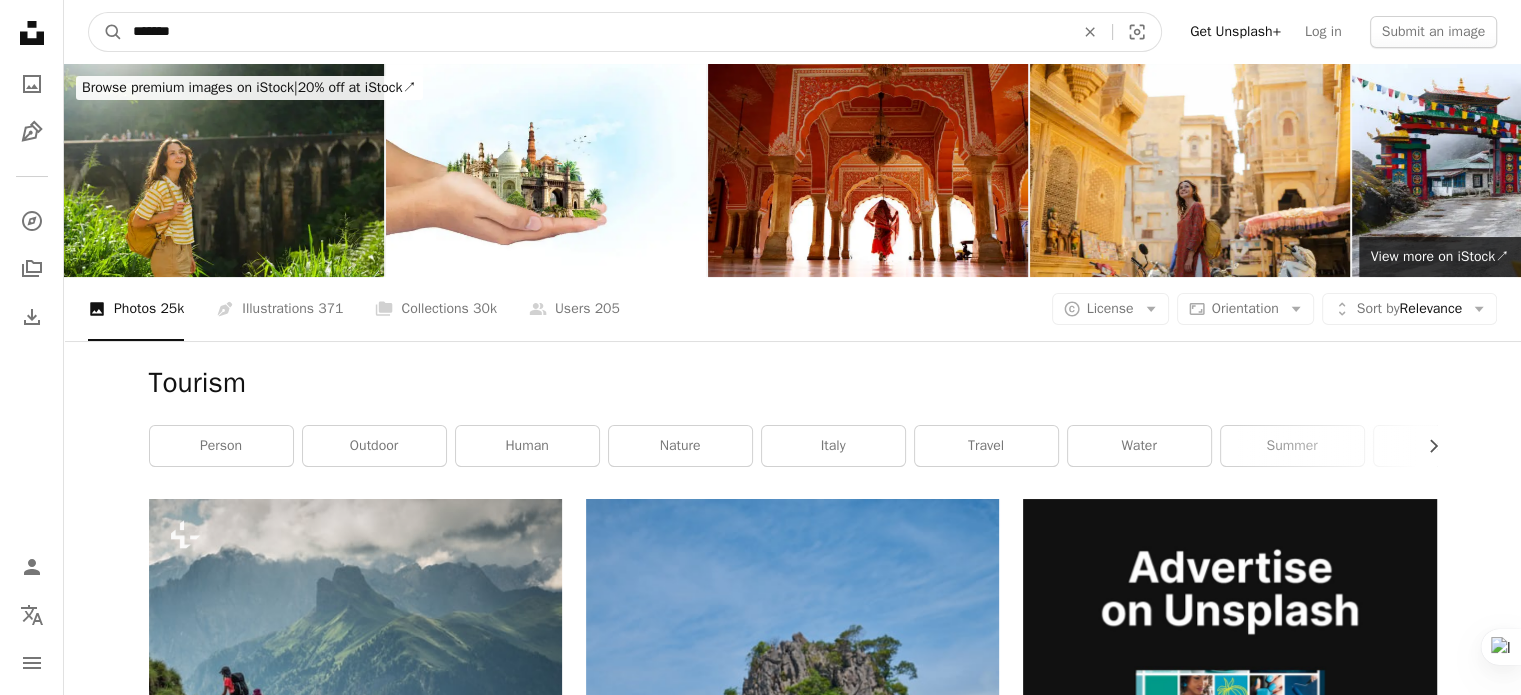 click on "*******" at bounding box center [595, 32] 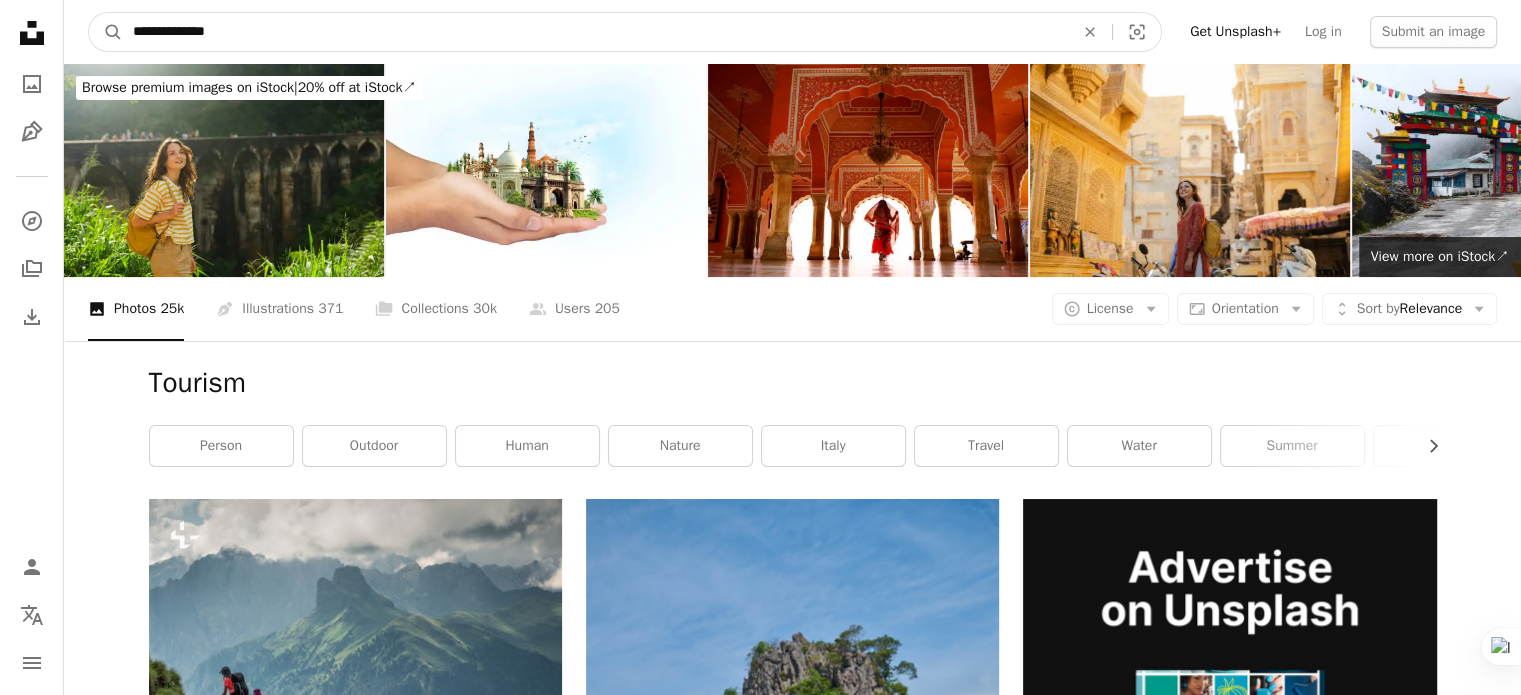 type on "**********" 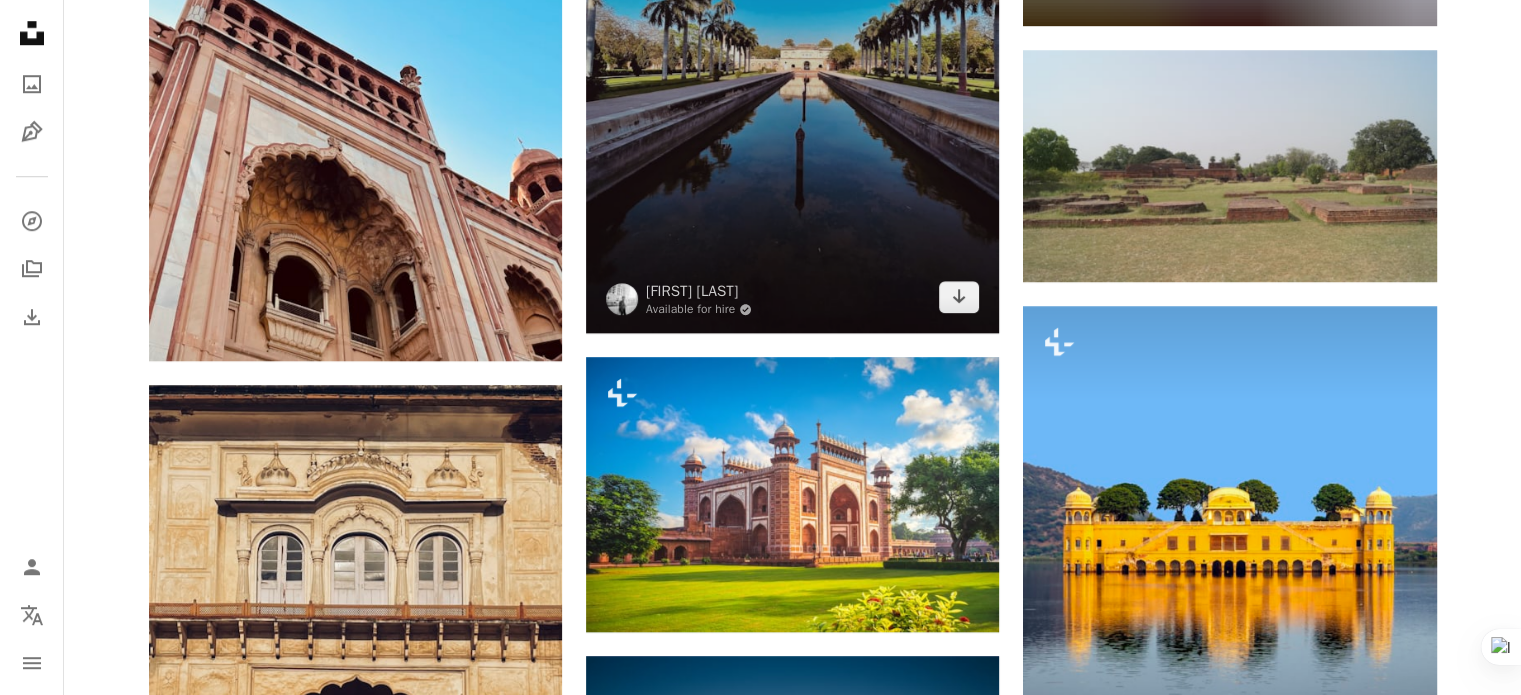 scroll, scrollTop: 1700, scrollLeft: 0, axis: vertical 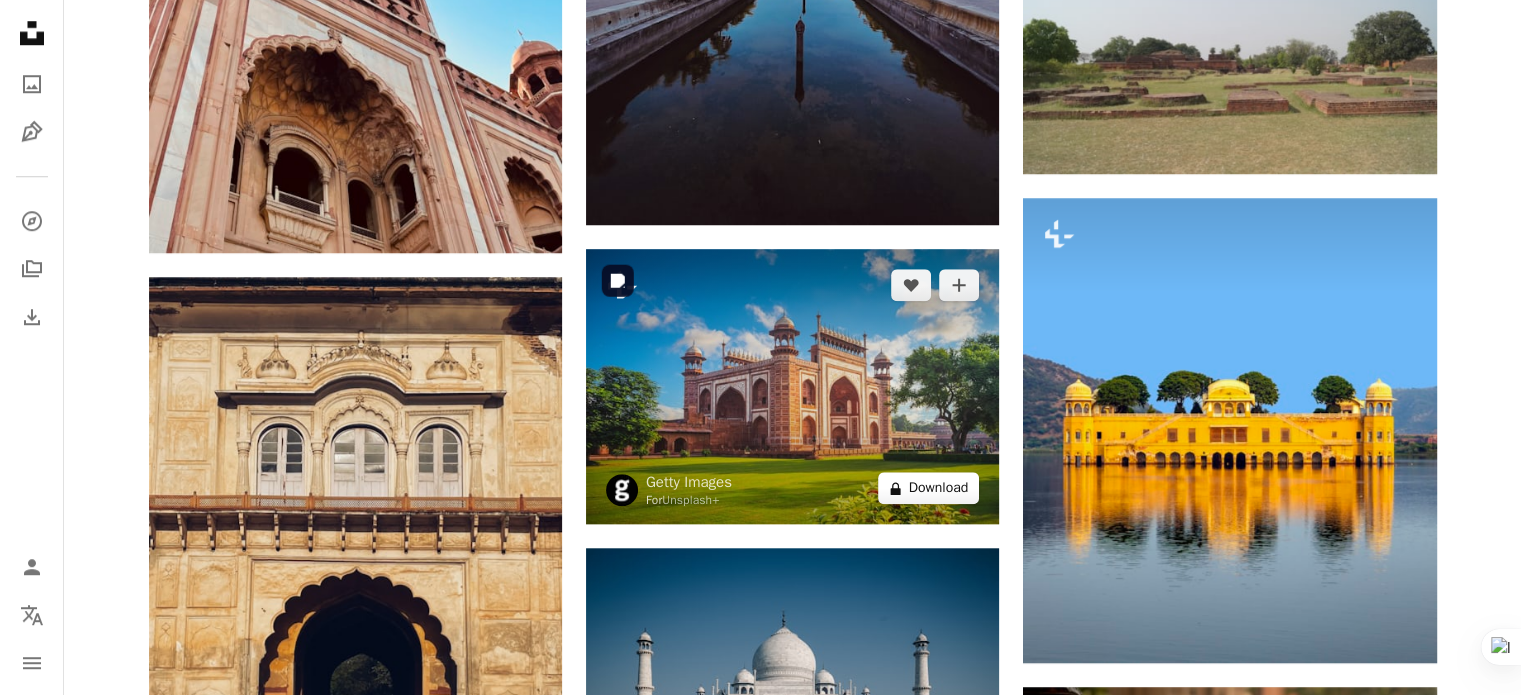 click on "A lock Download" at bounding box center (929, 488) 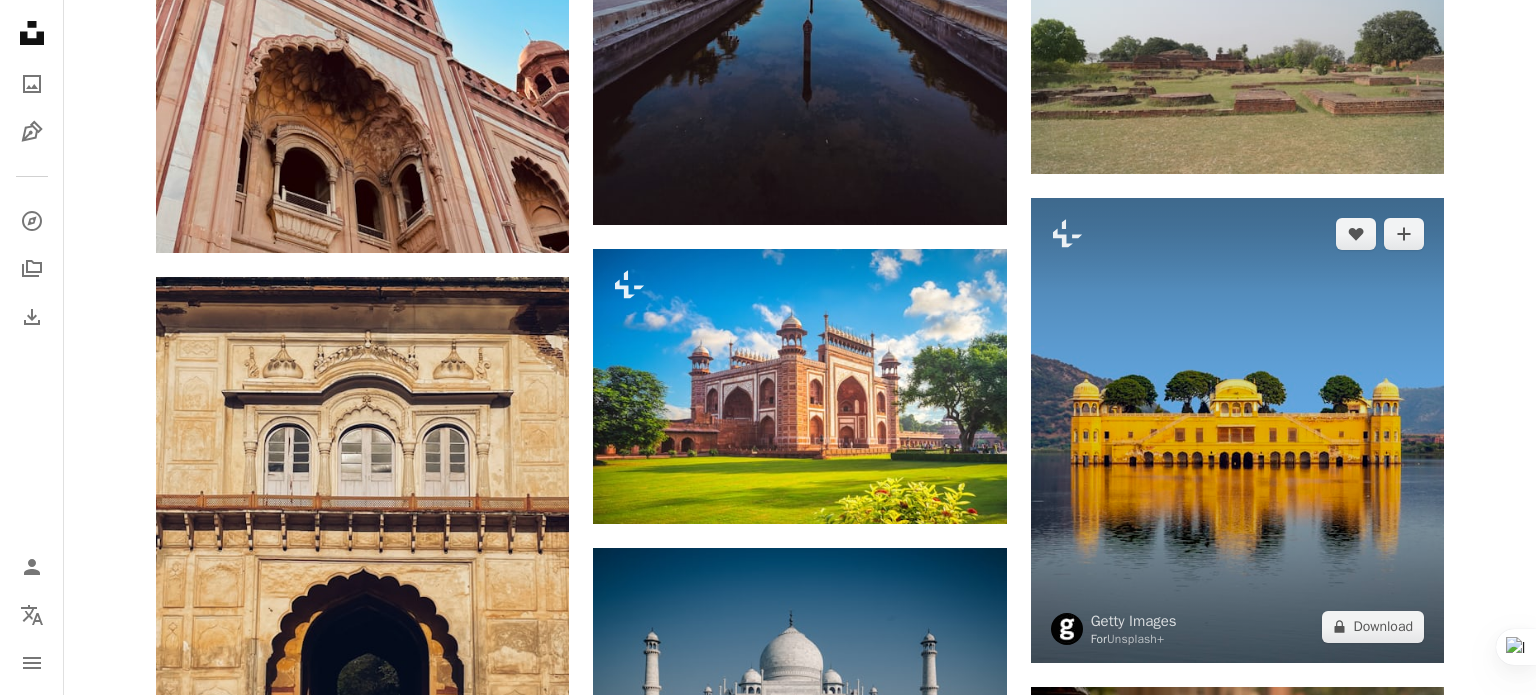 click on "An X shape Premium, ready to use images. Get unlimited access. A plus sign Members-only content added monthly A plus sign Unlimited royalty-free downloads A plus sign Illustrations  New A plus sign Enhanced legal protections yearly 66%  off monthly $12   $4 USD per month * Get  Unsplash+ * When paid annually, billed upfront  $48 Taxes where applicable. Renews automatically. Cancel anytime." at bounding box center (768, 3058) 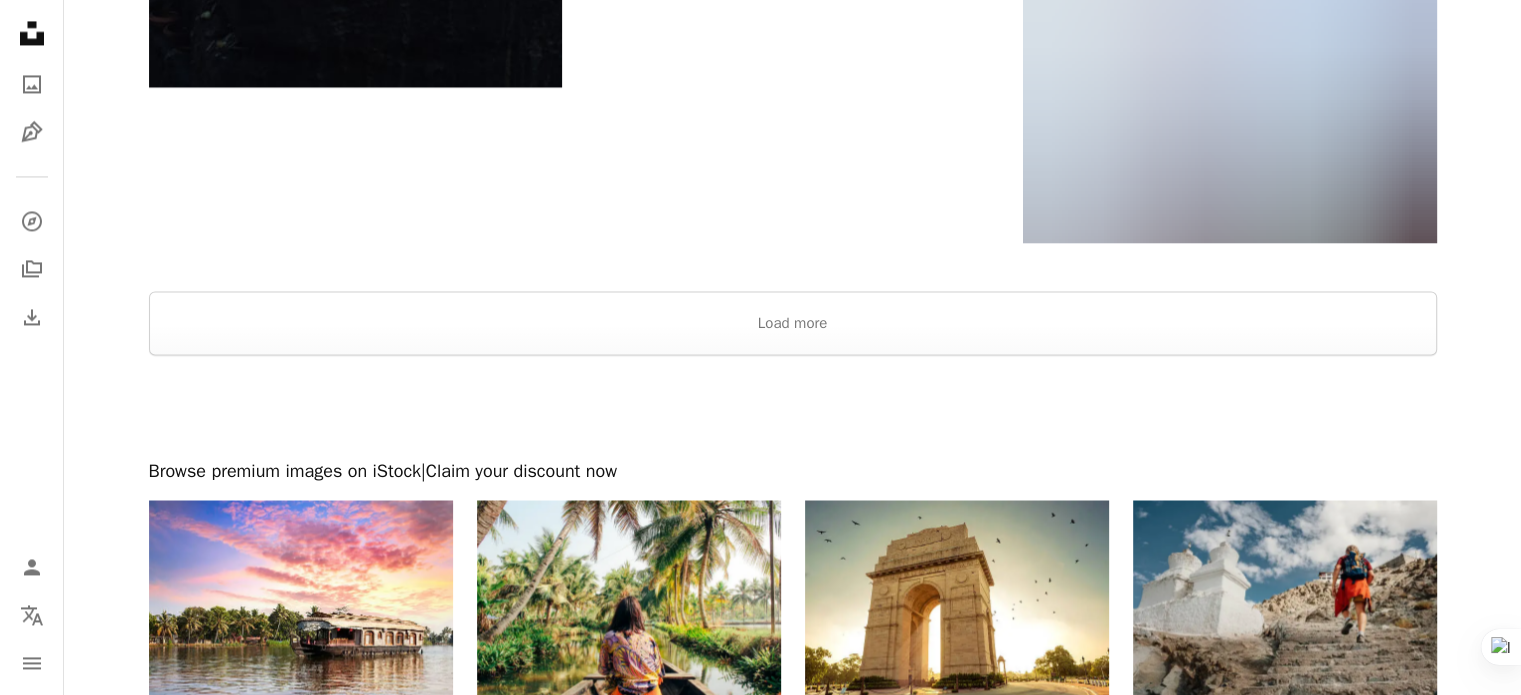 scroll, scrollTop: 3300, scrollLeft: 0, axis: vertical 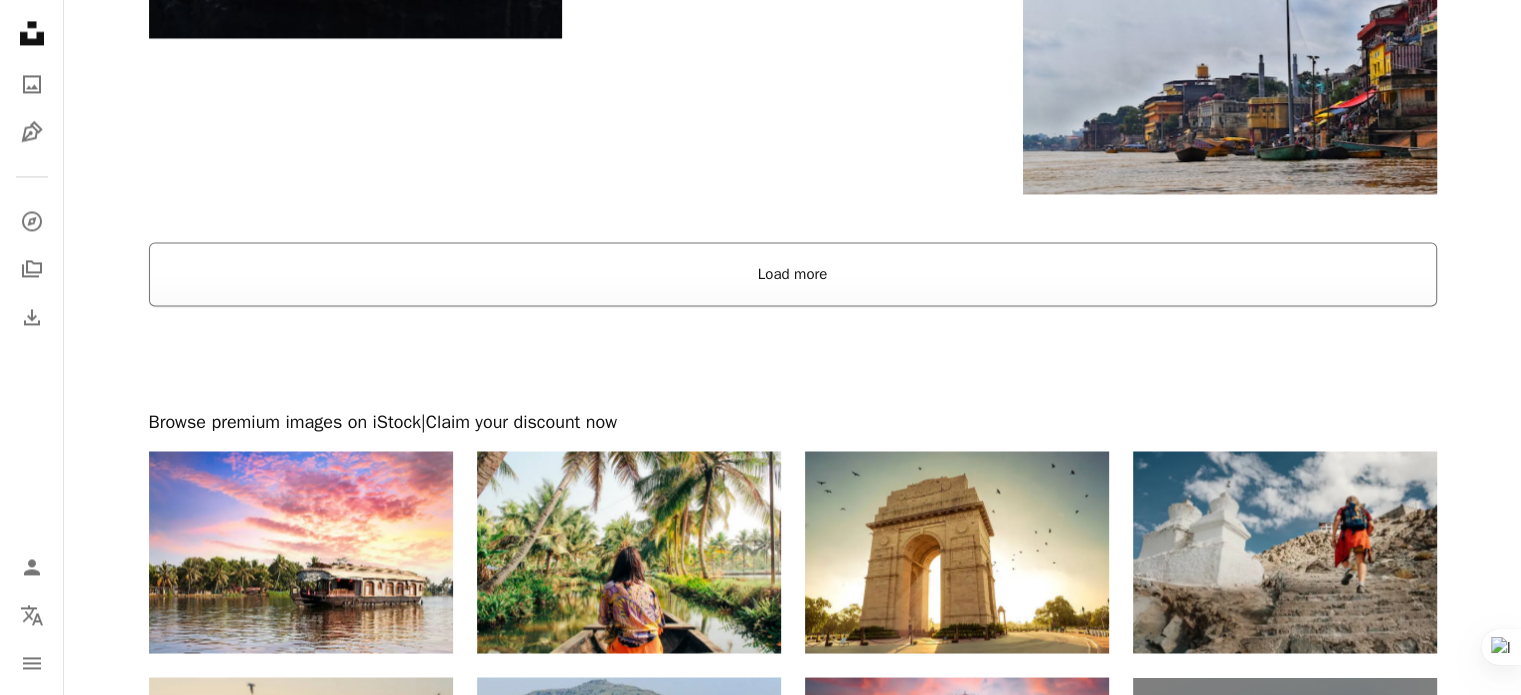 click on "Load more" at bounding box center [793, 274] 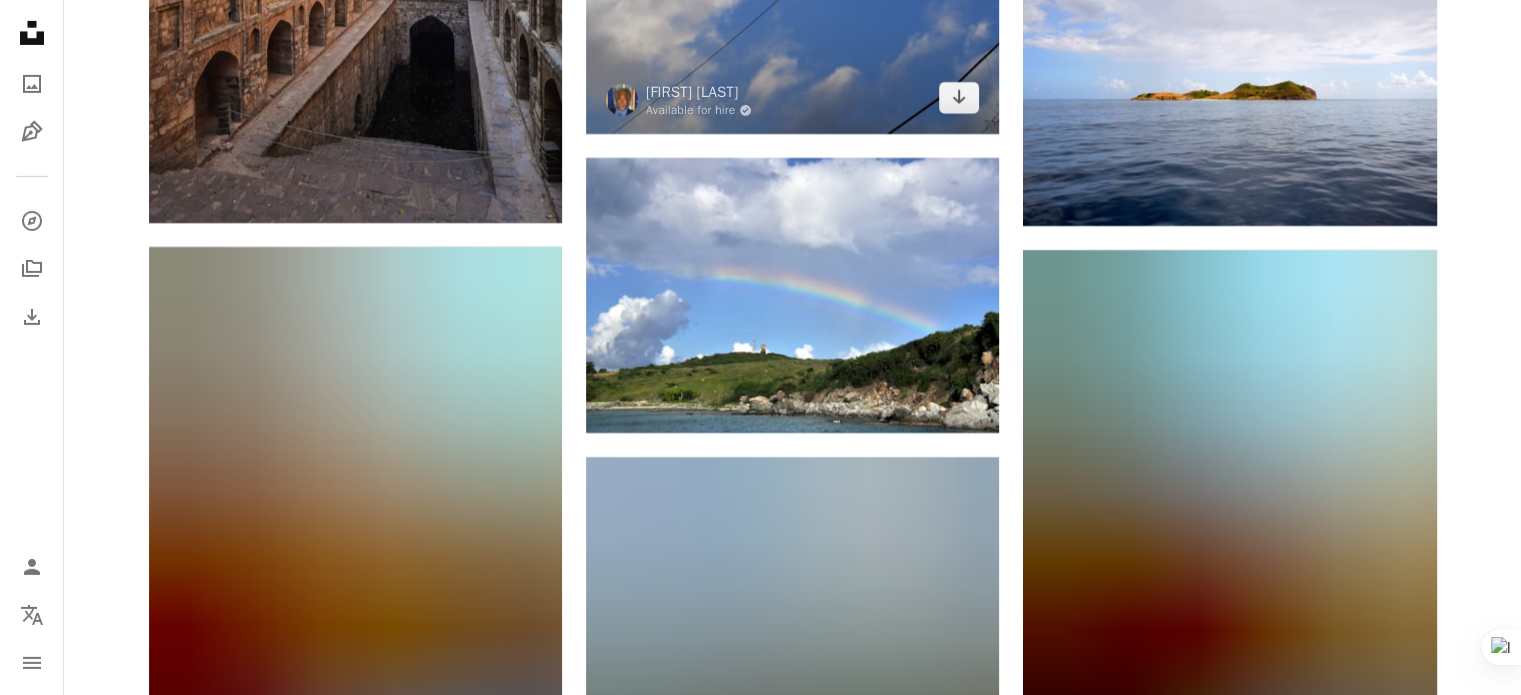 scroll, scrollTop: 29500, scrollLeft: 0, axis: vertical 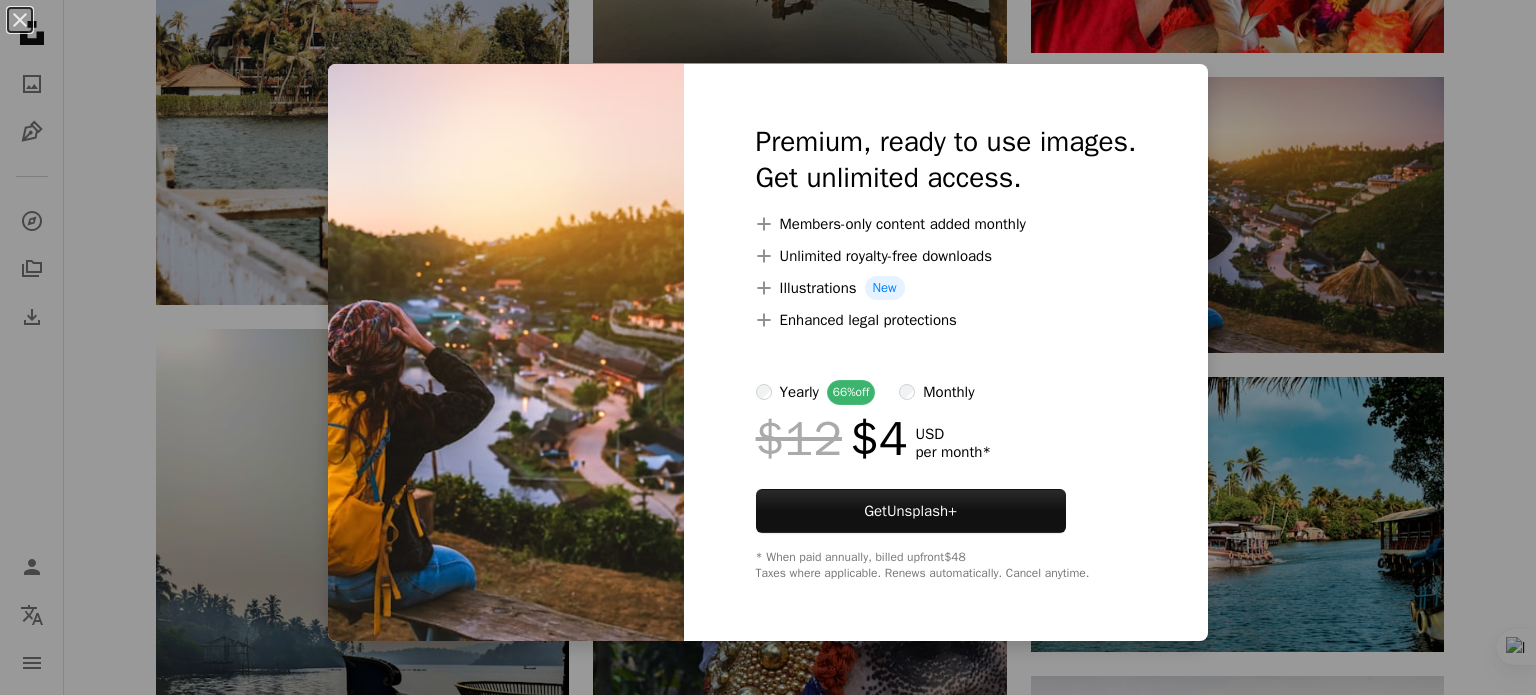click on "An X shape Premium, ready to use images. Get unlimited access. A plus sign Members-only content added monthly A plus sign Unlimited royalty-free downloads A plus sign Illustrations  New A plus sign Enhanced legal protections yearly 66%  off monthly $12   $4 USD per month * Get  Unsplash+ * When paid annually, billed upfront  $48 Taxes where applicable. Renews automatically. Cancel anytime." at bounding box center [768, 347] 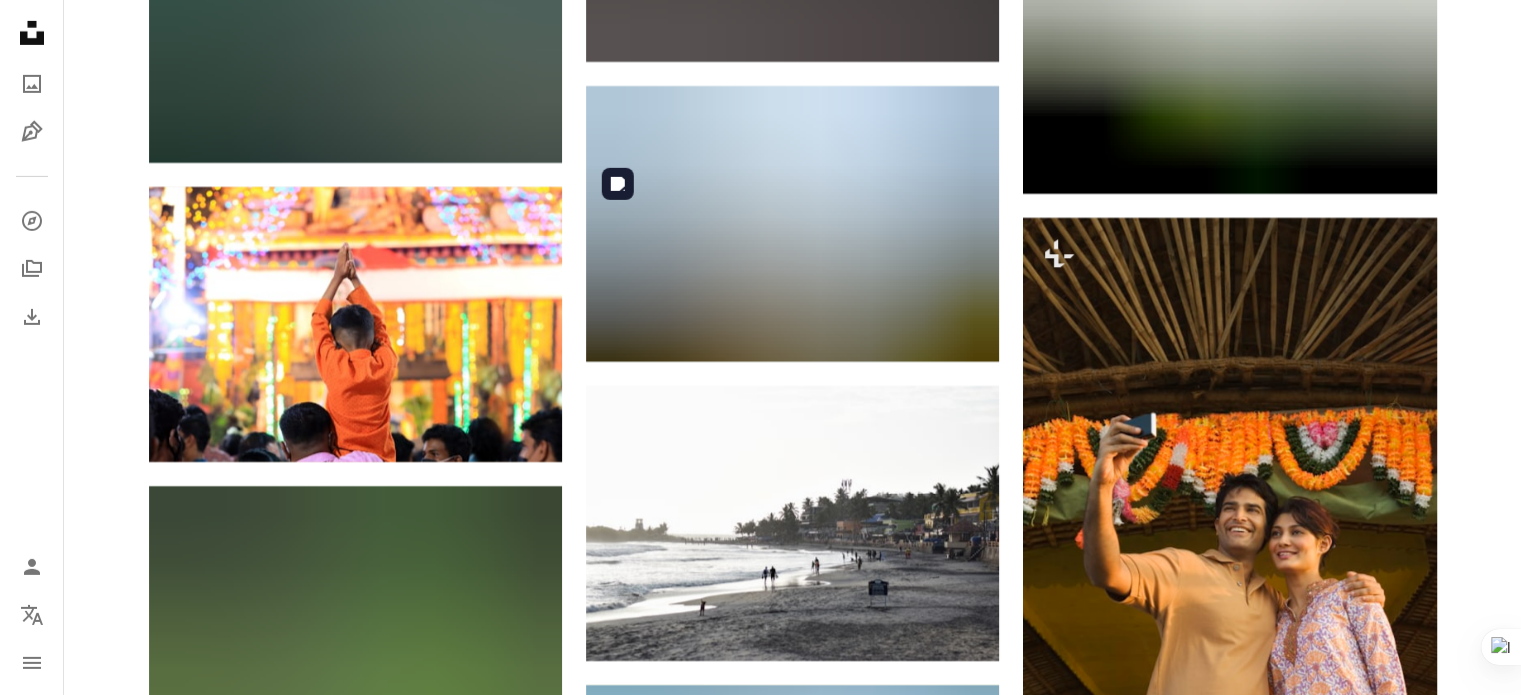 scroll, scrollTop: 14300, scrollLeft: 0, axis: vertical 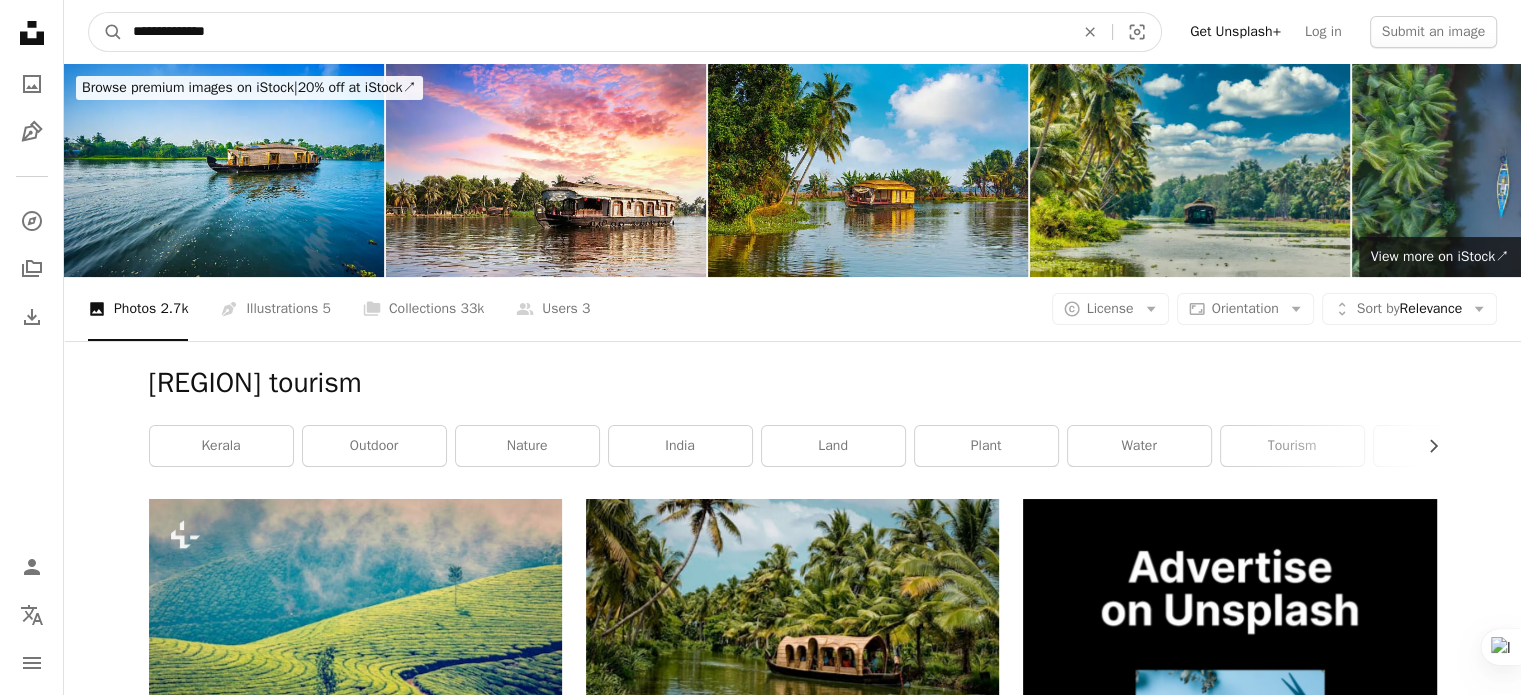 drag, startPoint x: 199, startPoint y: 45, endPoint x: 26, endPoint y: 49, distance: 173.04623 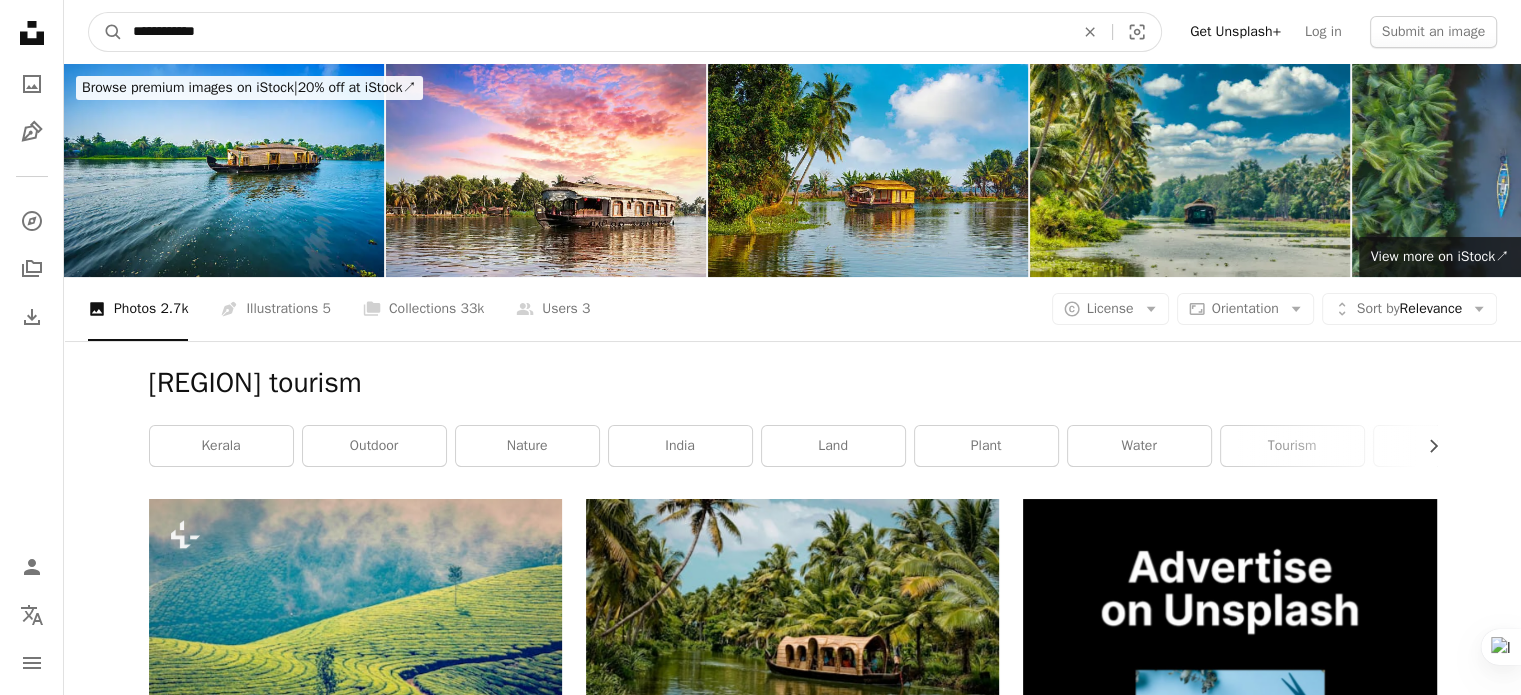 type on "**********" 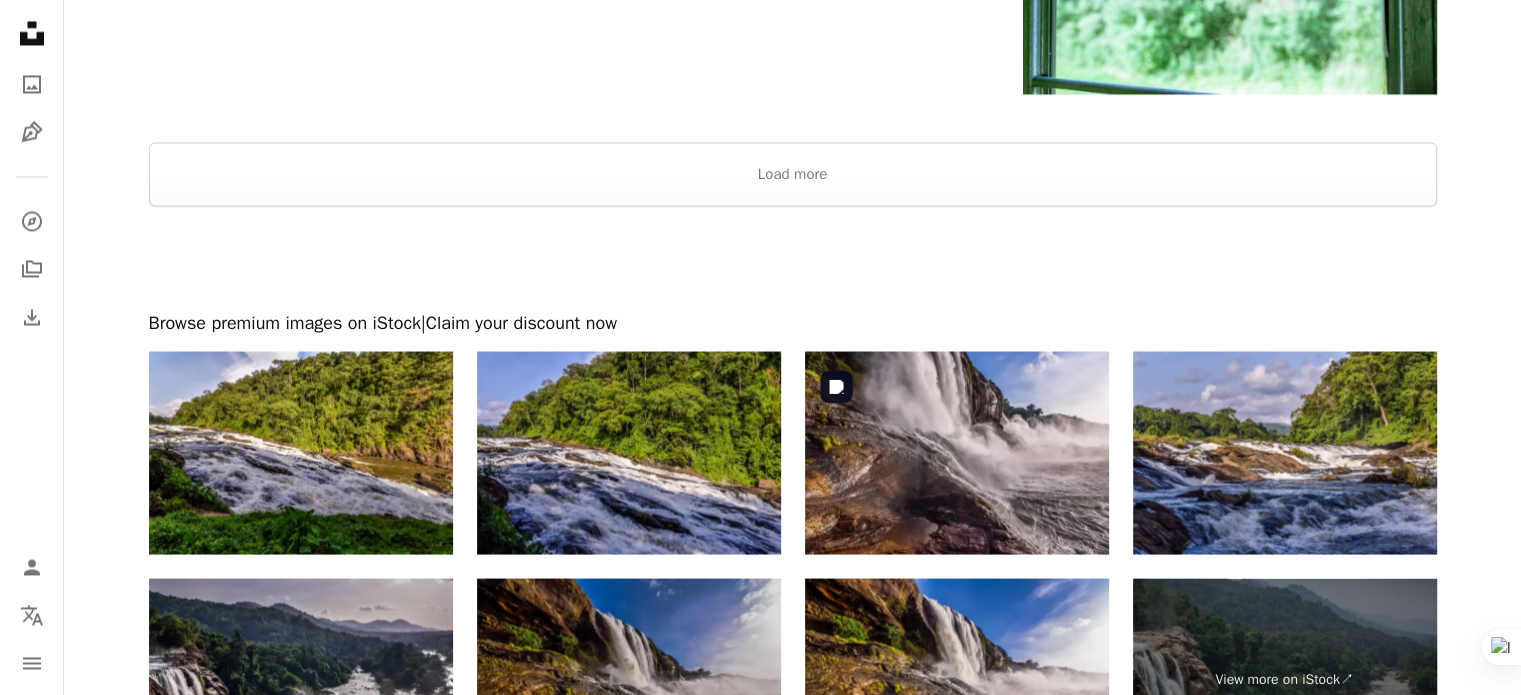 scroll, scrollTop: 3600, scrollLeft: 0, axis: vertical 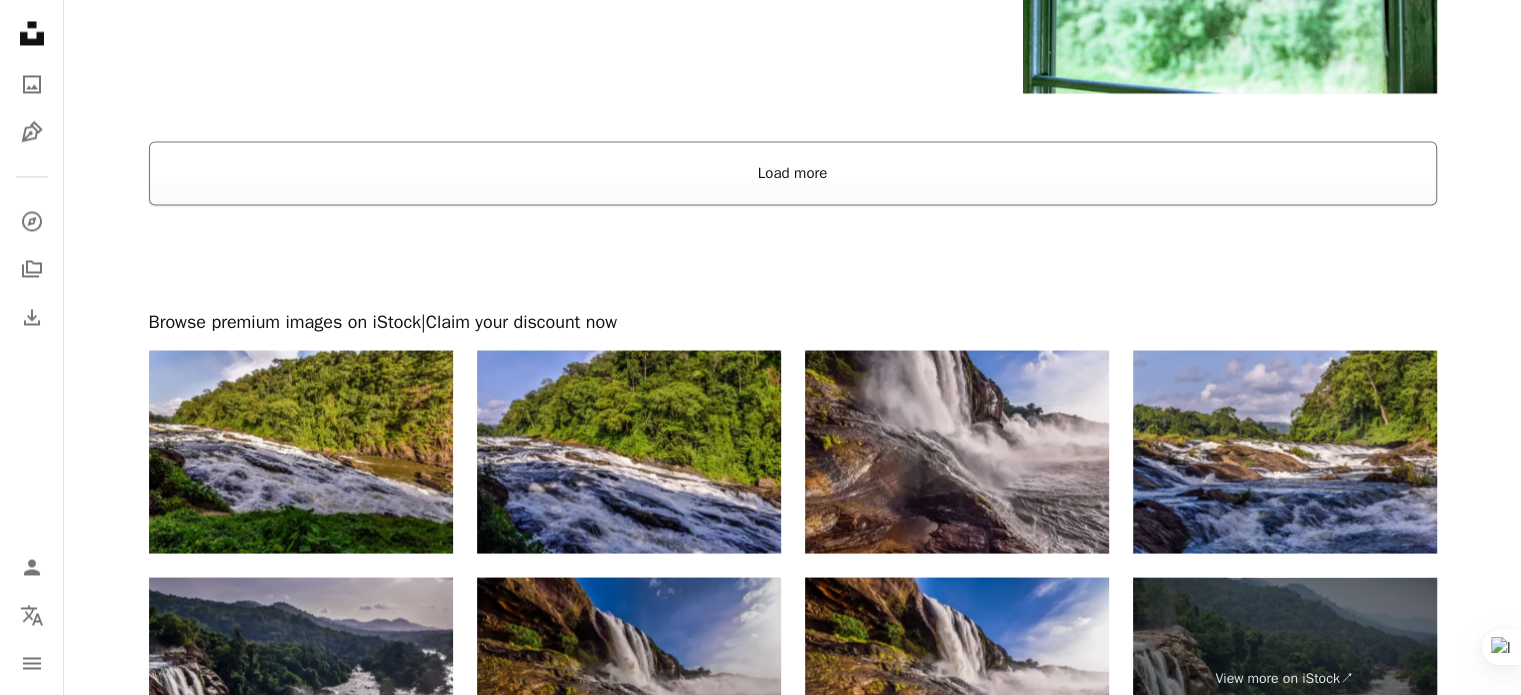 click on "Load more" at bounding box center (793, 173) 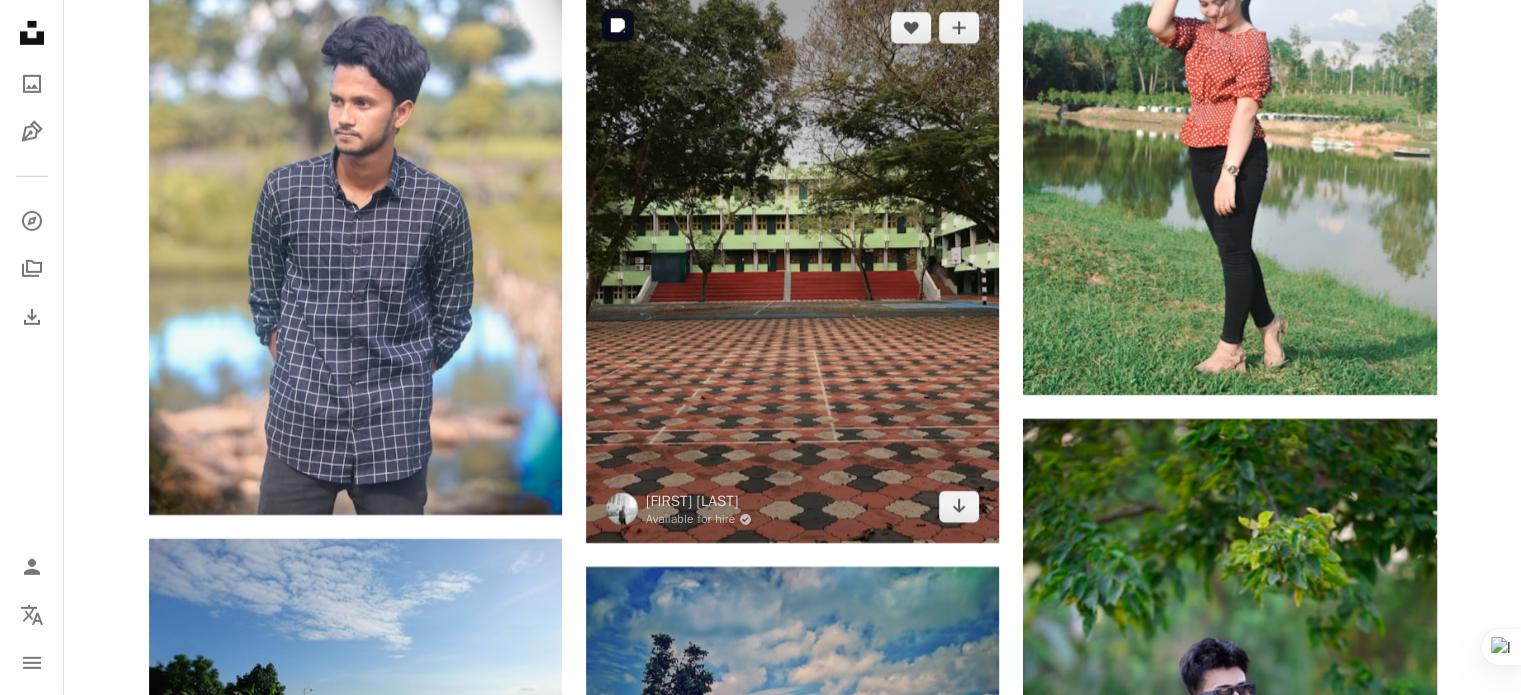 scroll, scrollTop: 6900, scrollLeft: 0, axis: vertical 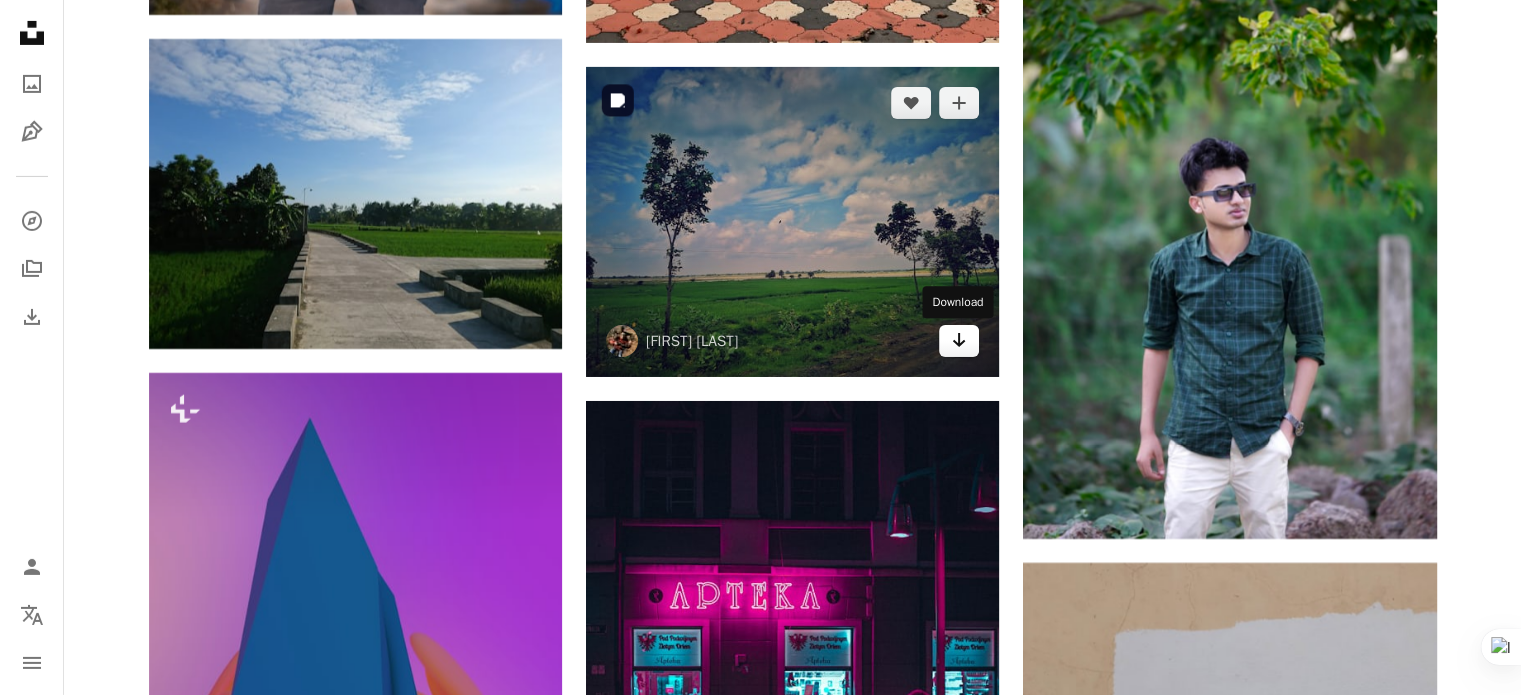 click on "Arrow pointing down" at bounding box center [959, 341] 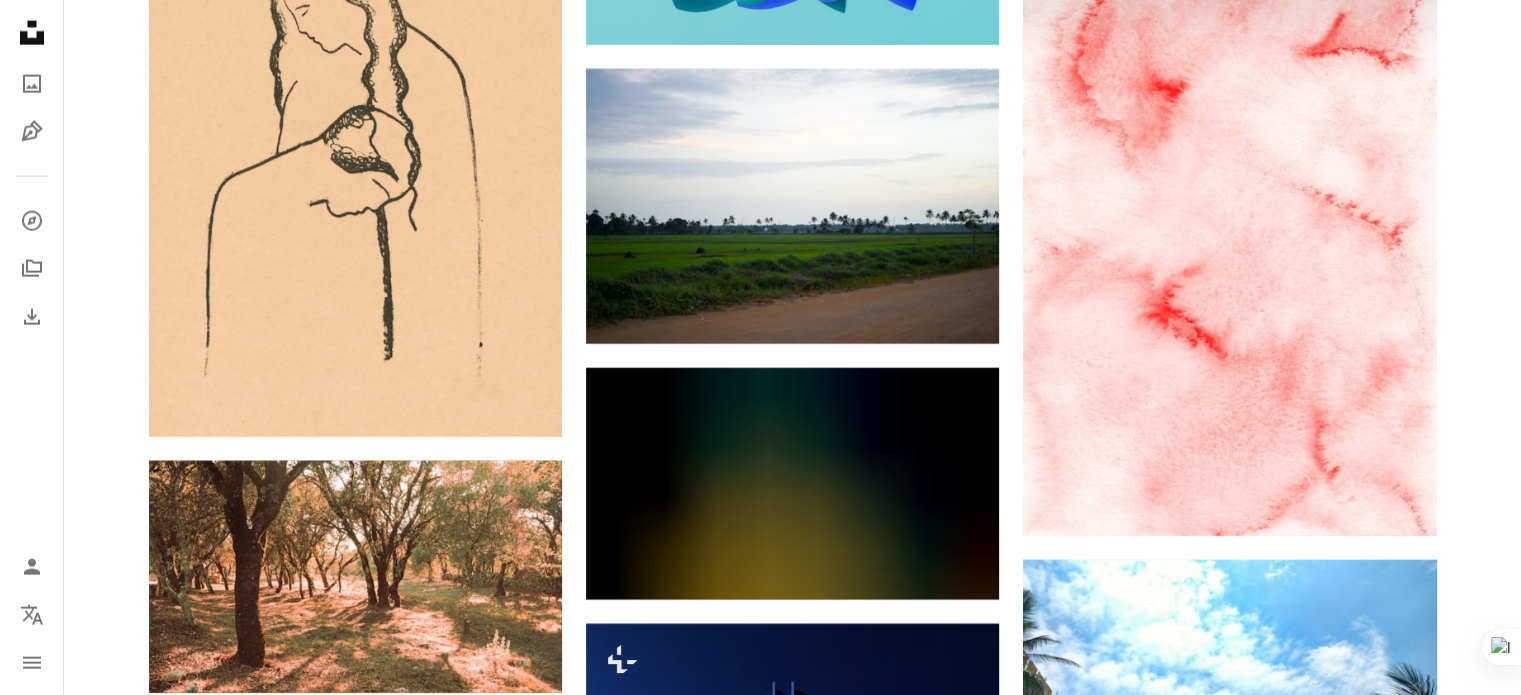 scroll, scrollTop: 20000, scrollLeft: 0, axis: vertical 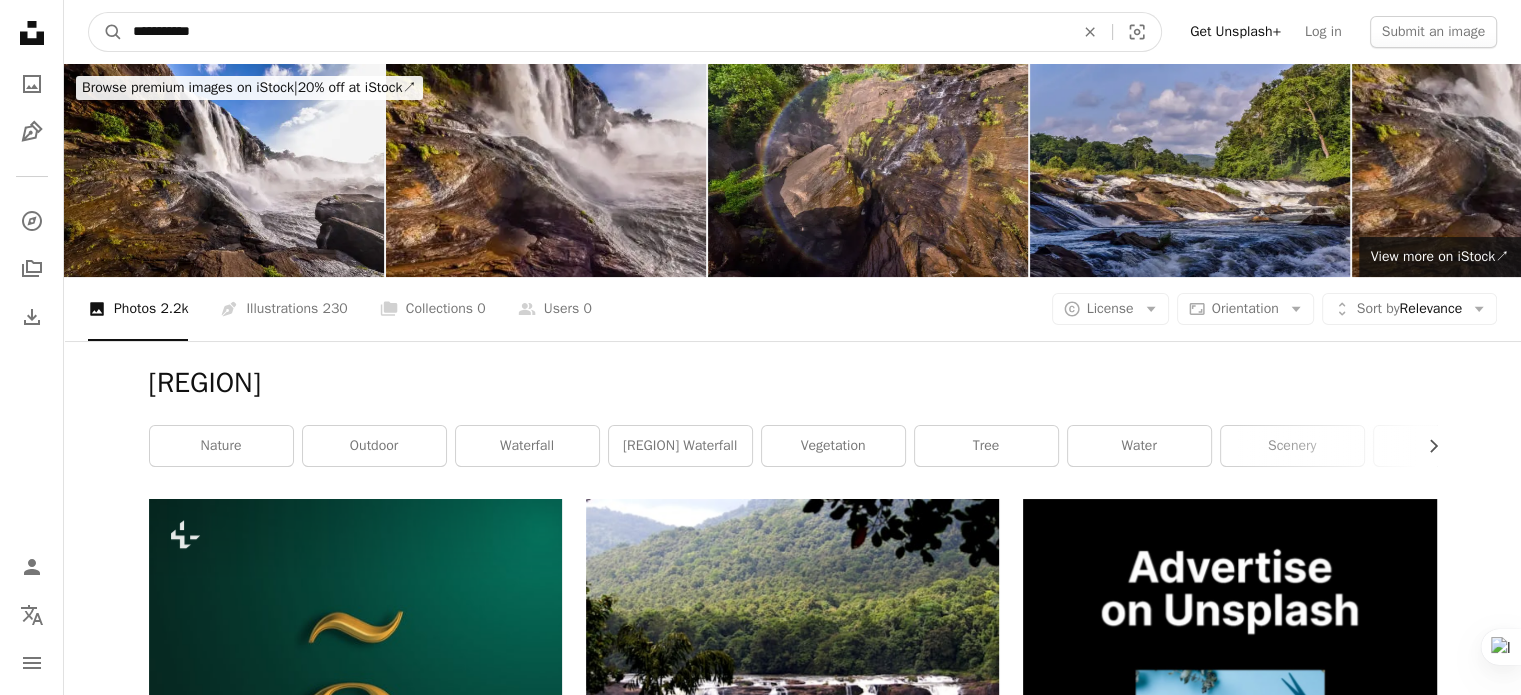 drag, startPoint x: 225, startPoint y: 33, endPoint x: 80, endPoint y: 27, distance: 145.12408 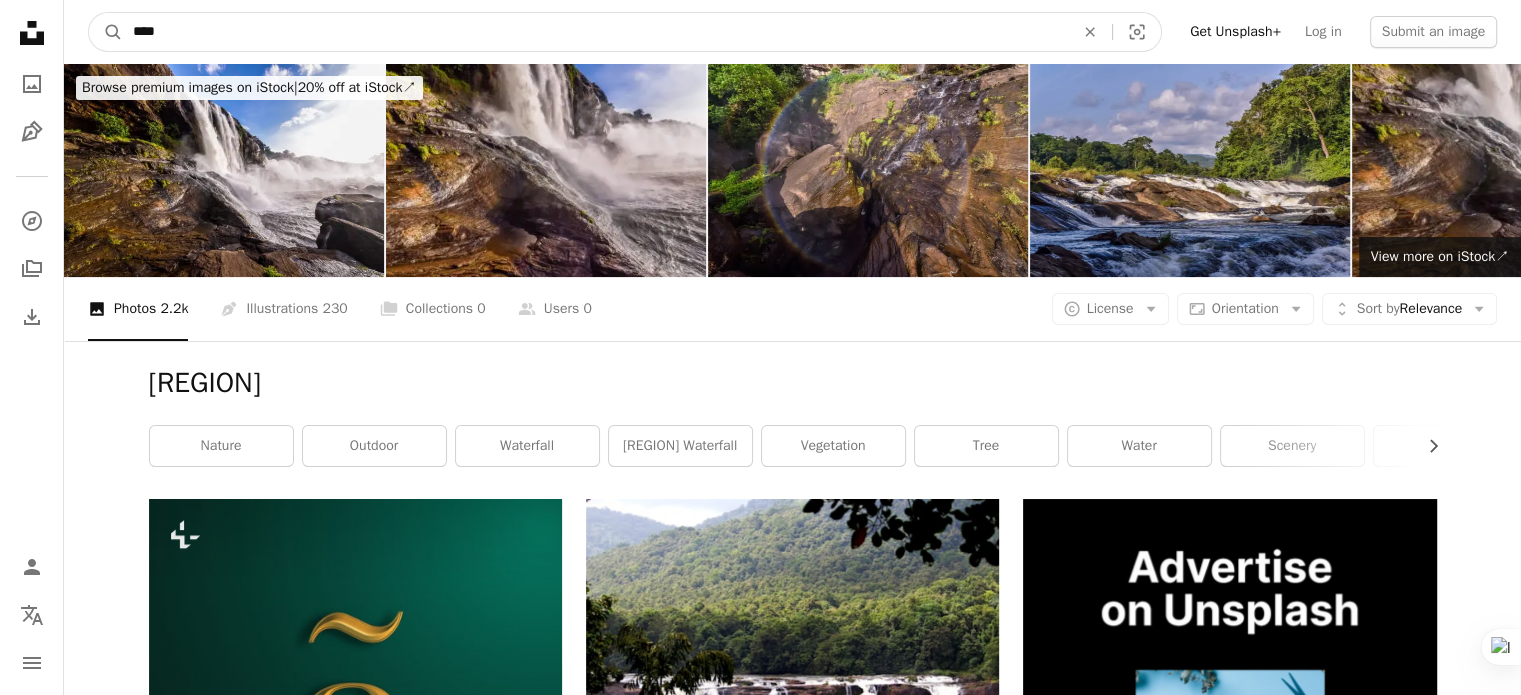 type on "****" 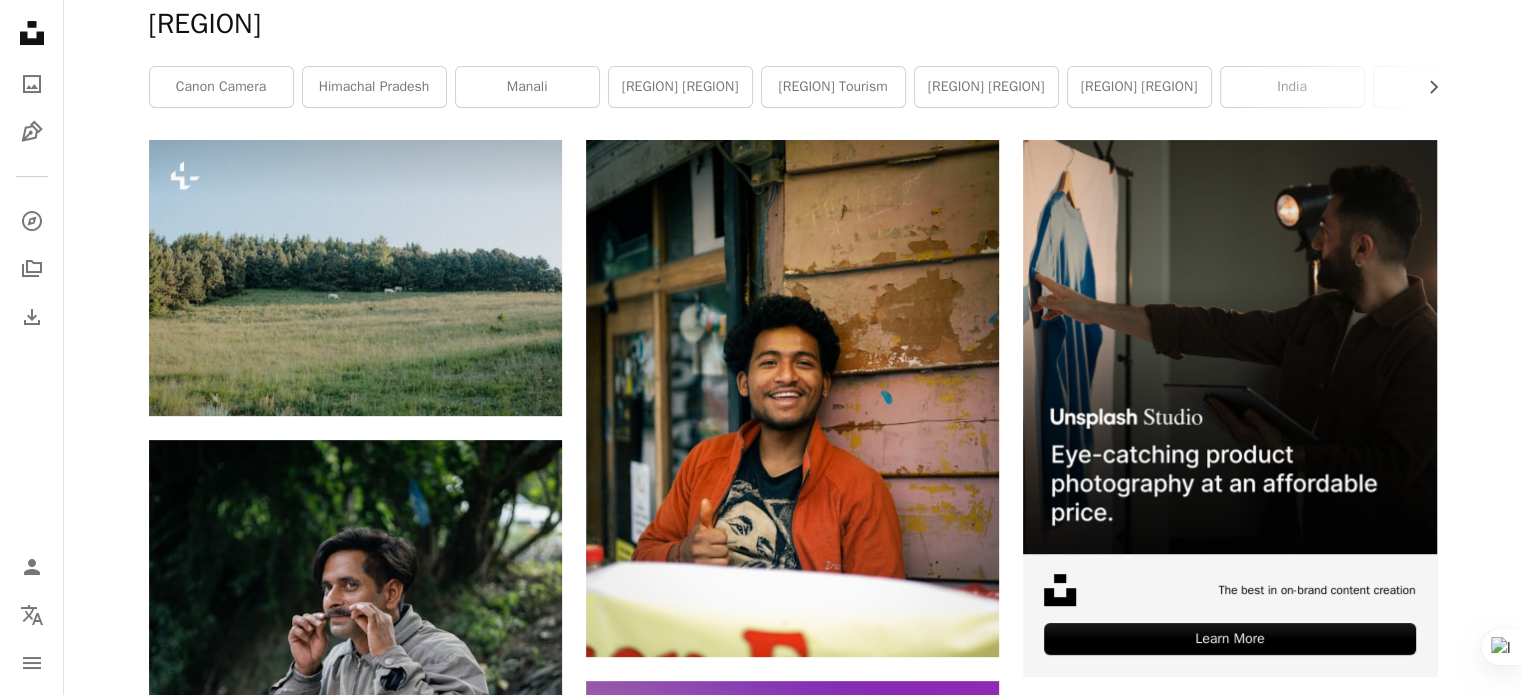 scroll, scrollTop: 0, scrollLeft: 0, axis: both 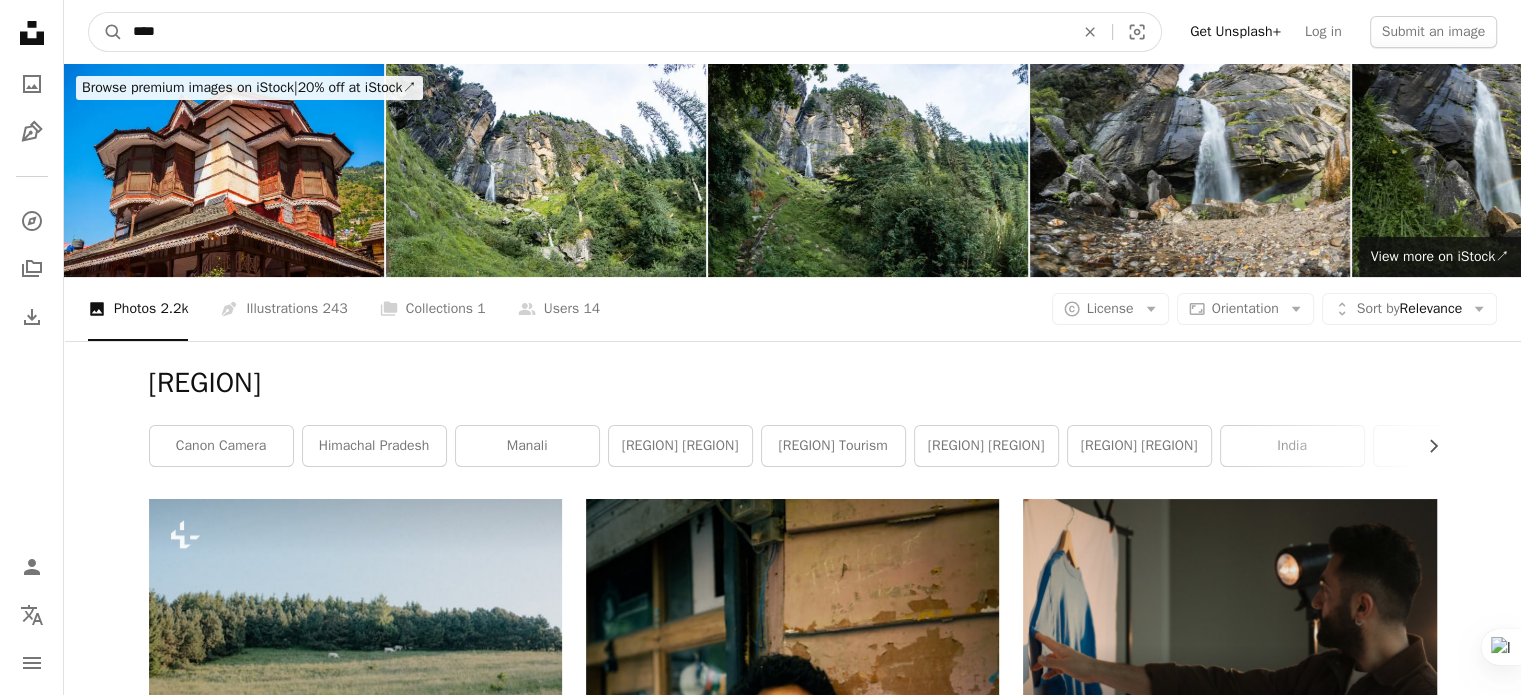 click on "****" at bounding box center [595, 32] 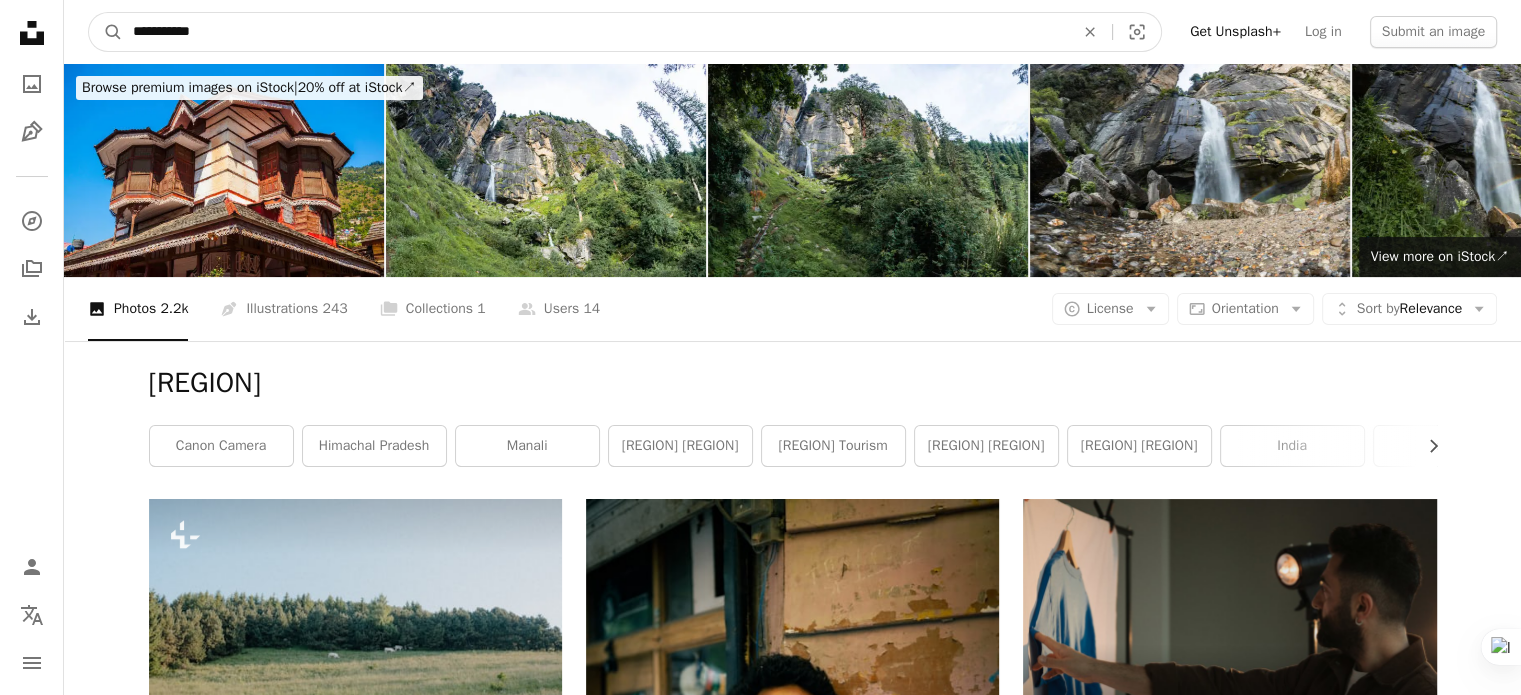 type on "**********" 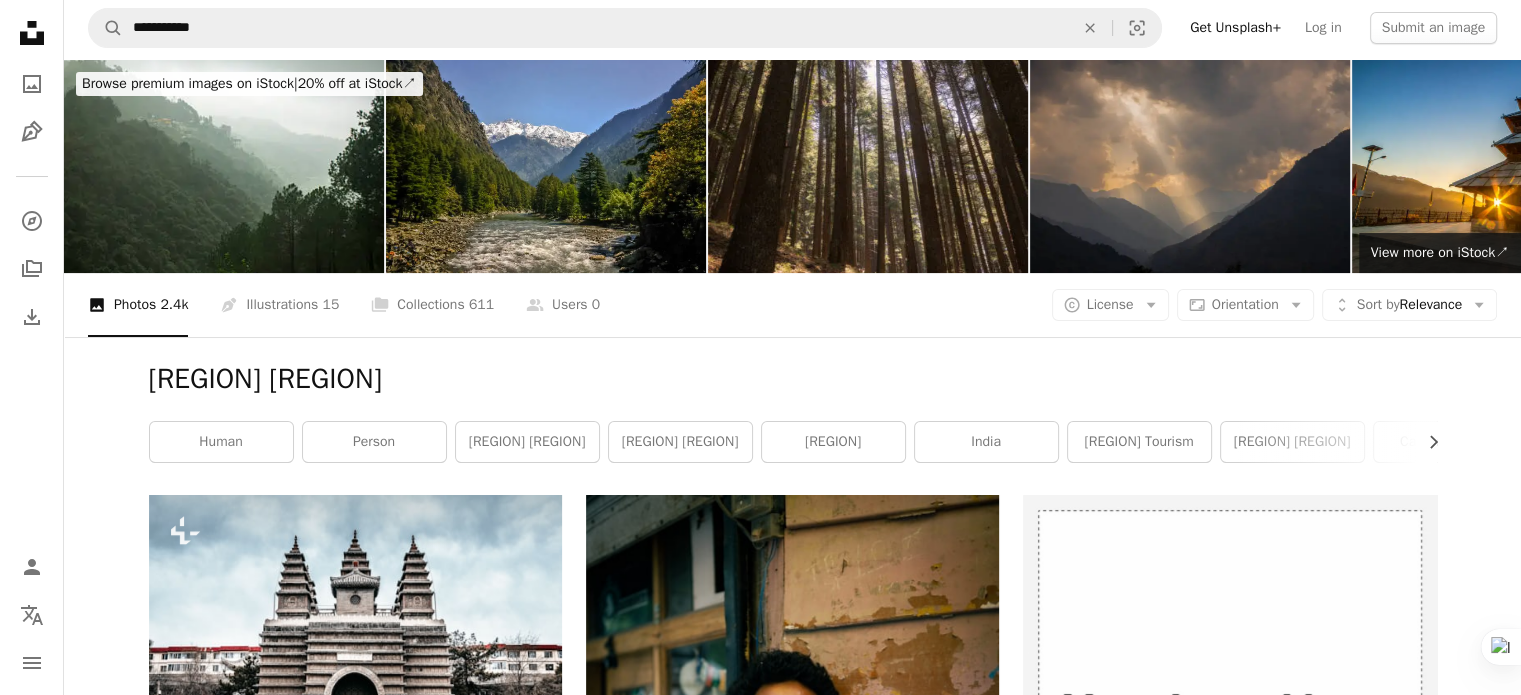 scroll, scrollTop: 0, scrollLeft: 0, axis: both 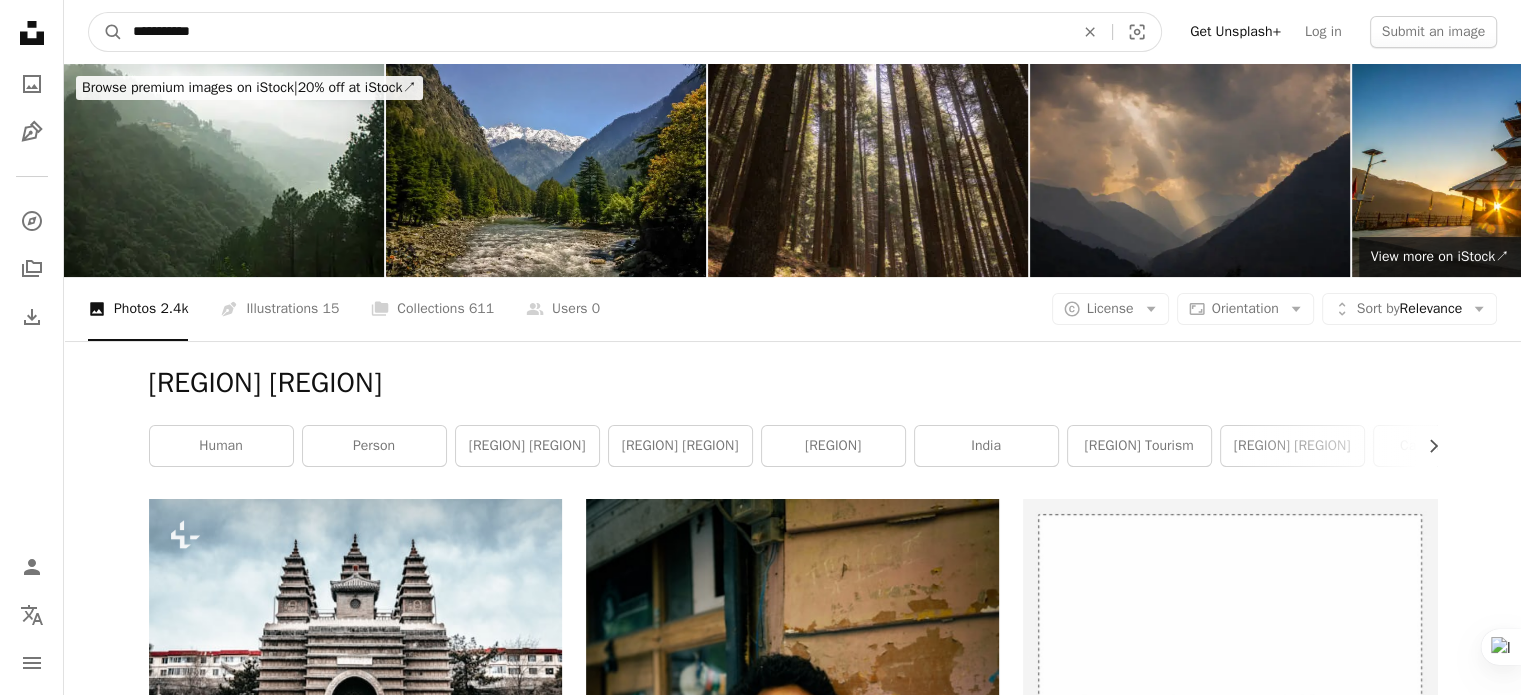 drag, startPoint x: 240, startPoint y: 30, endPoint x: 0, endPoint y: 35, distance: 240.05208 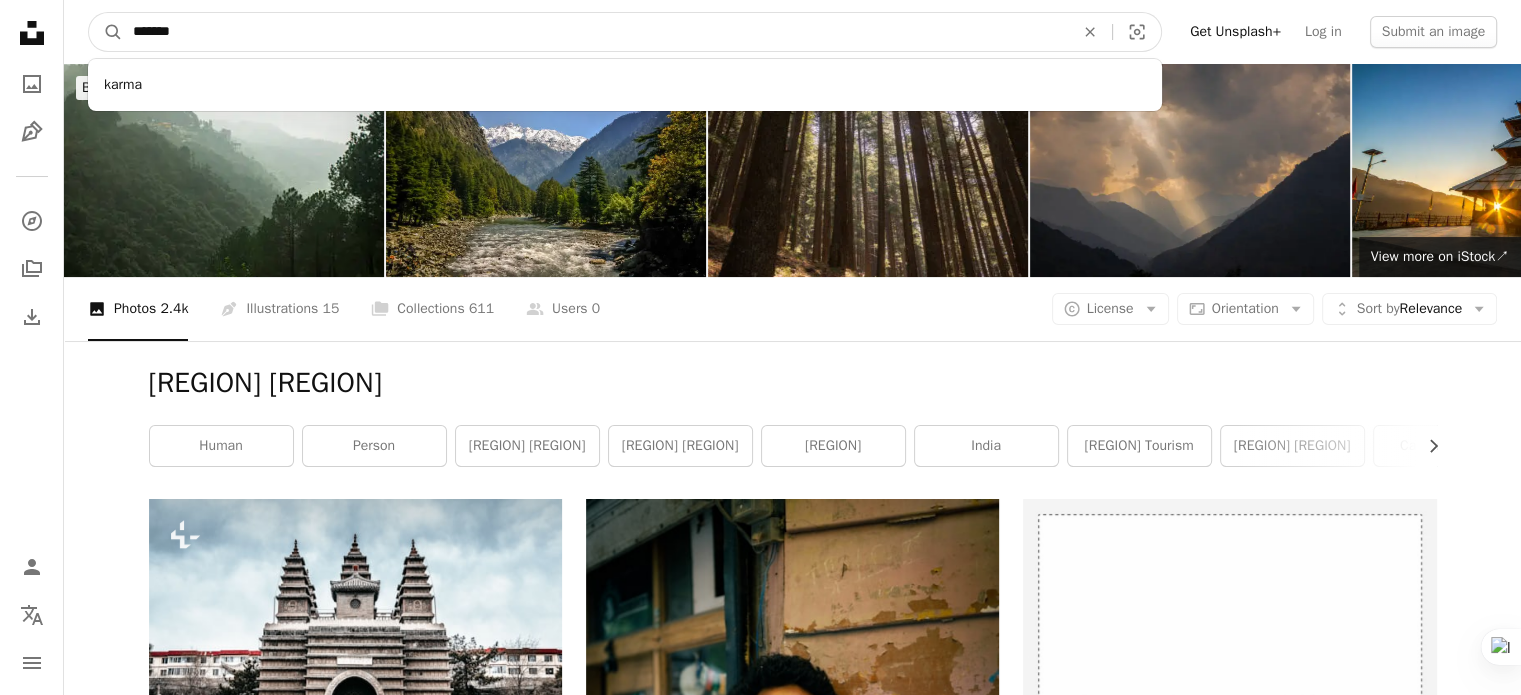 type on "*******" 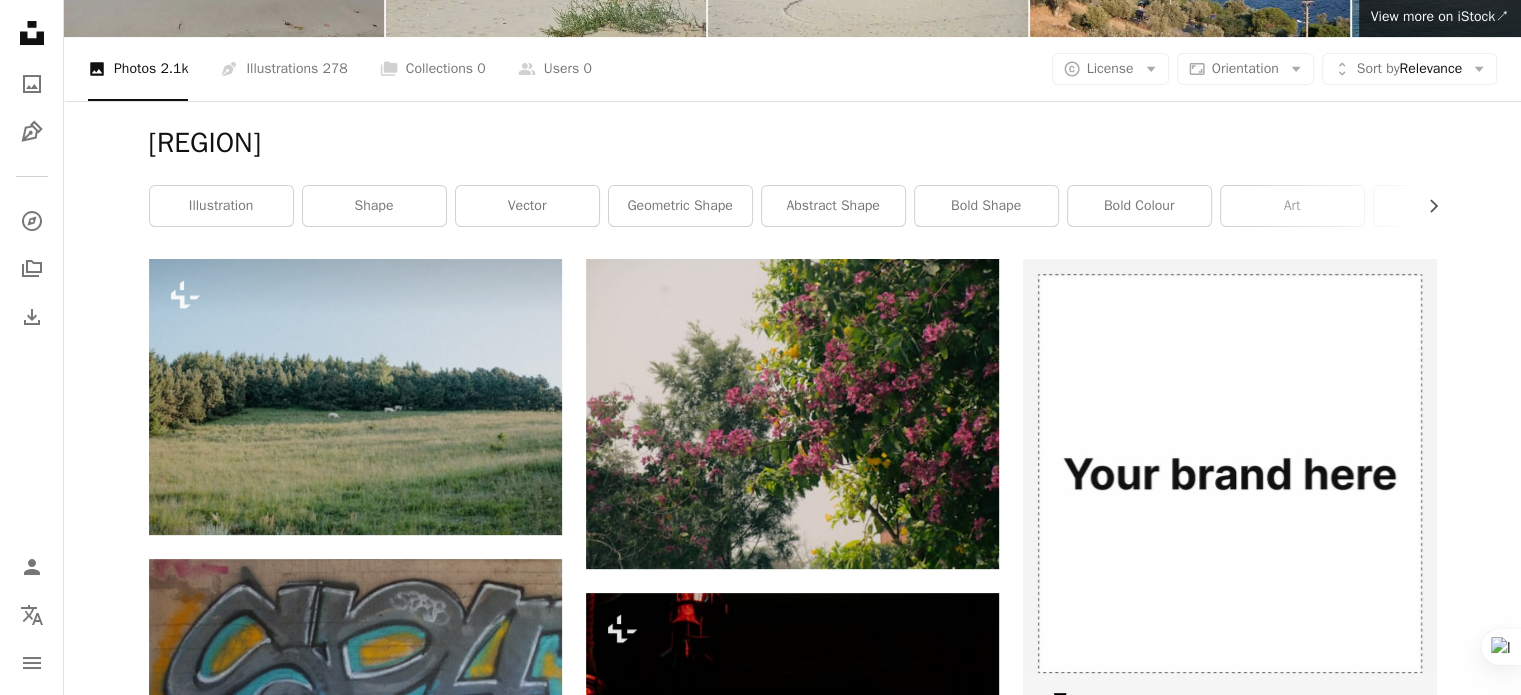 scroll, scrollTop: 0, scrollLeft: 0, axis: both 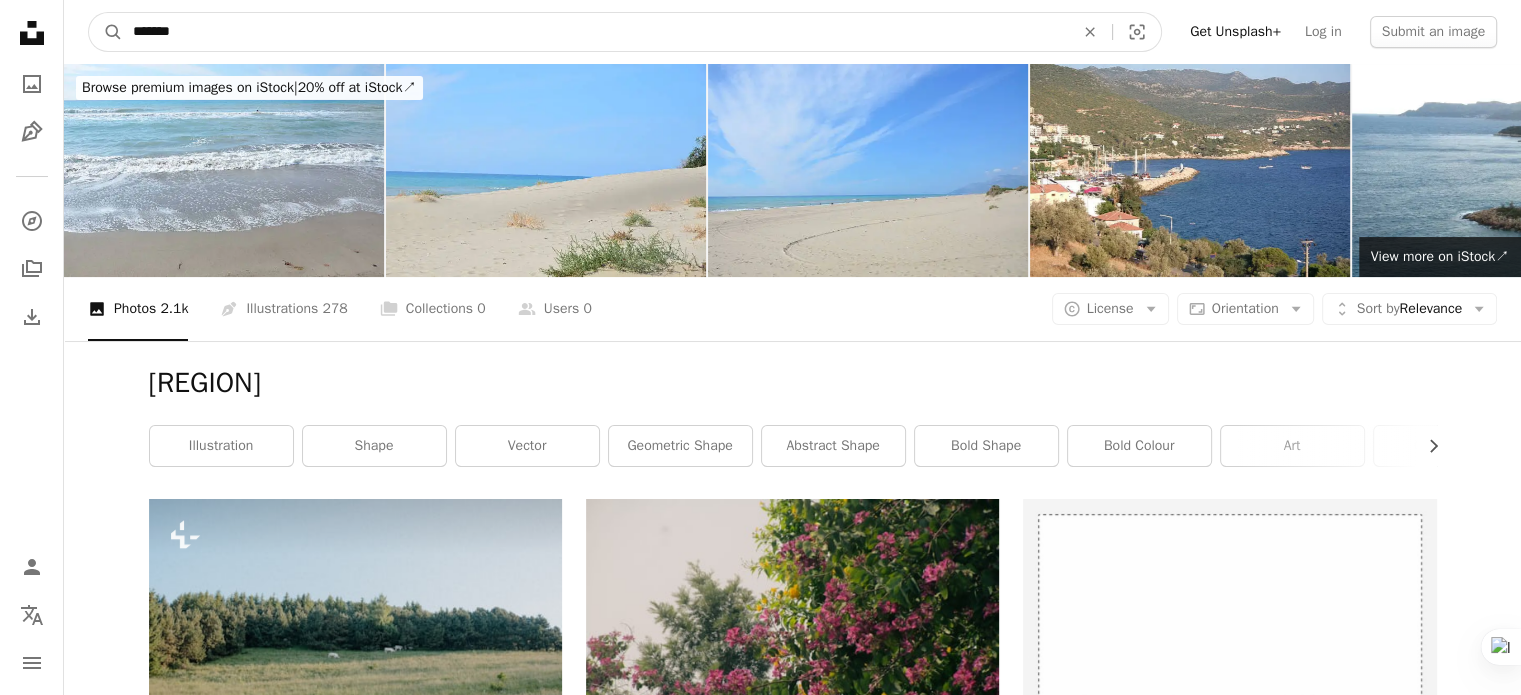 click on "*******" at bounding box center [595, 32] 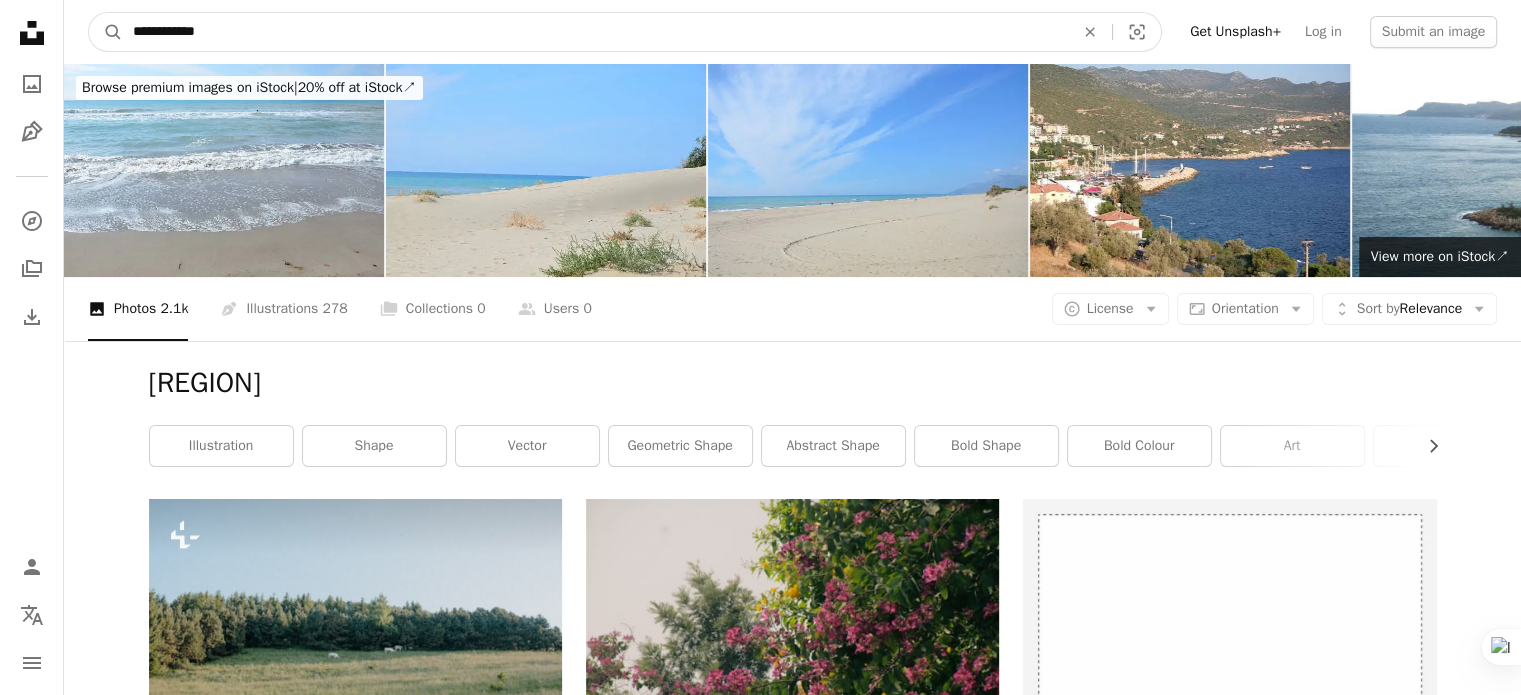 type on "**********" 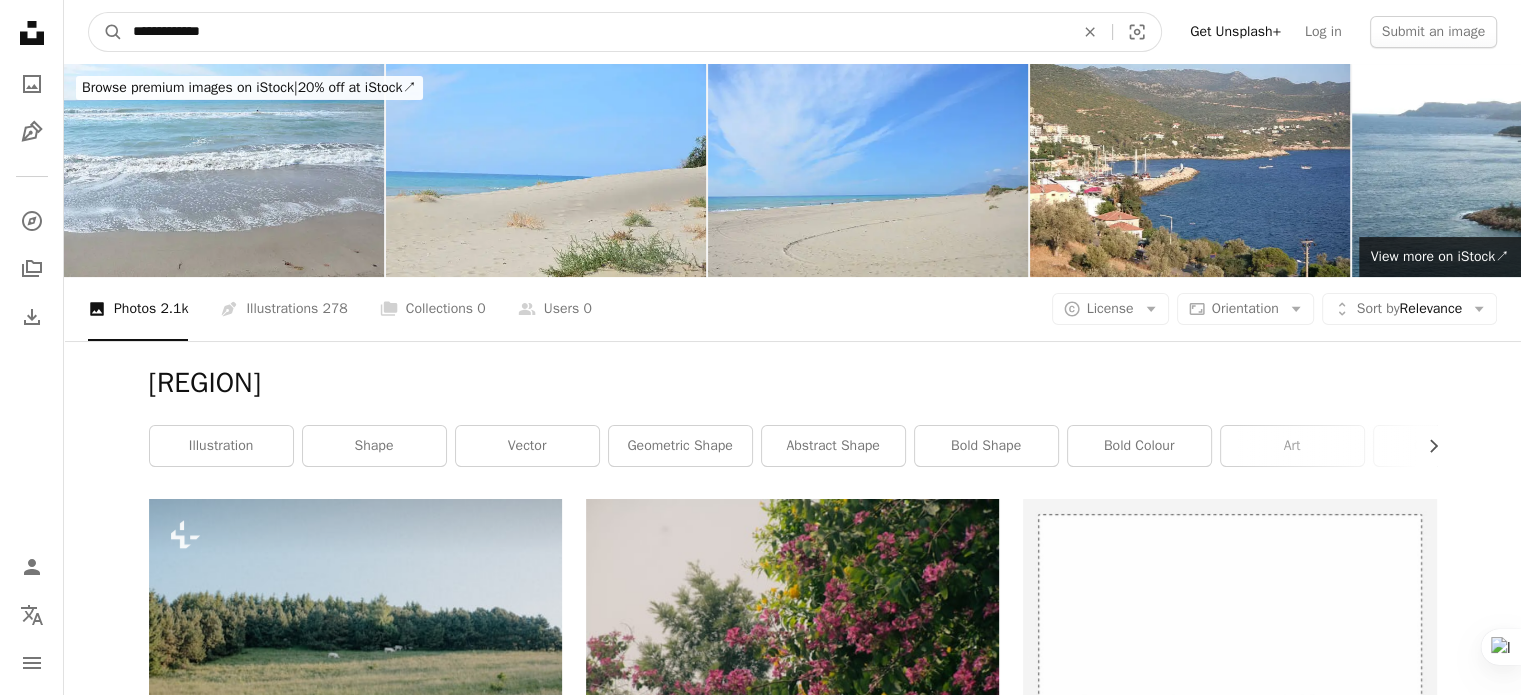 click on "A magnifying glass" at bounding box center [106, 32] 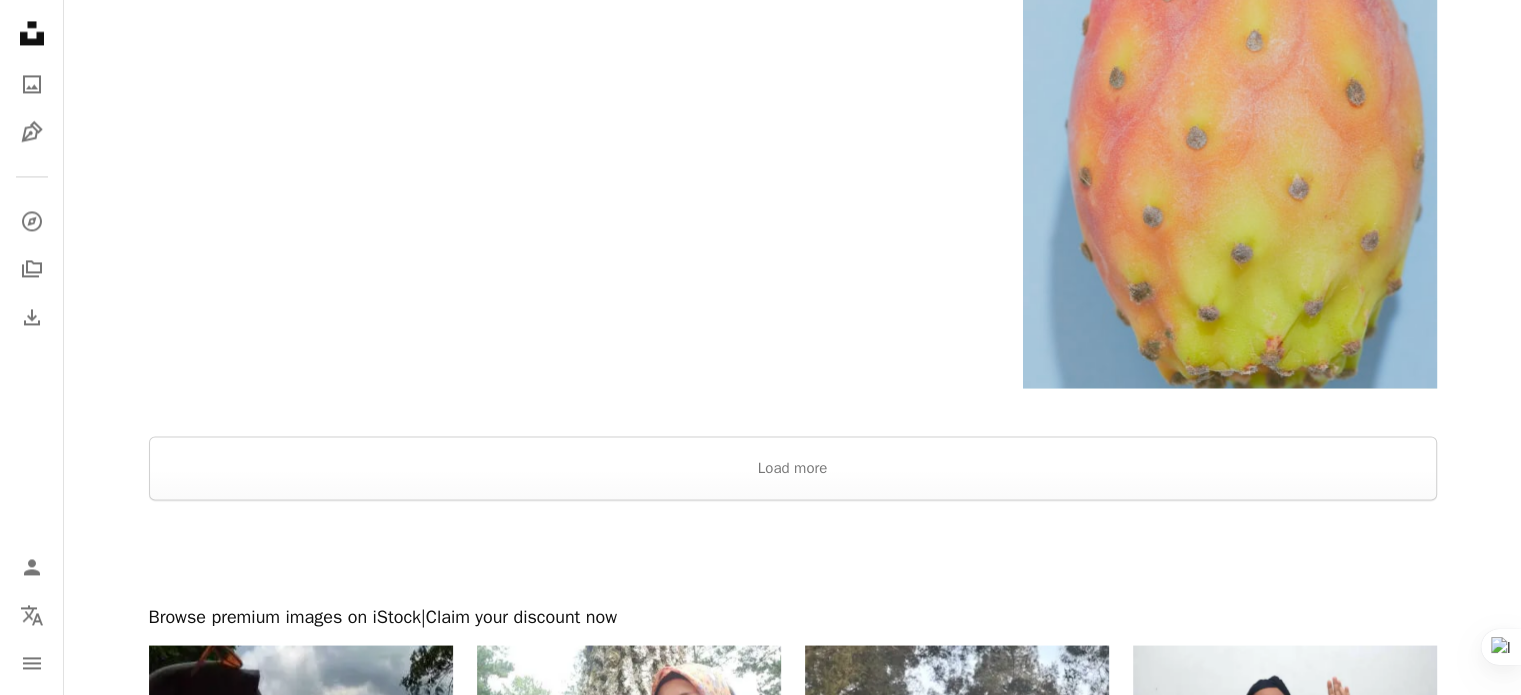 scroll, scrollTop: 3500, scrollLeft: 0, axis: vertical 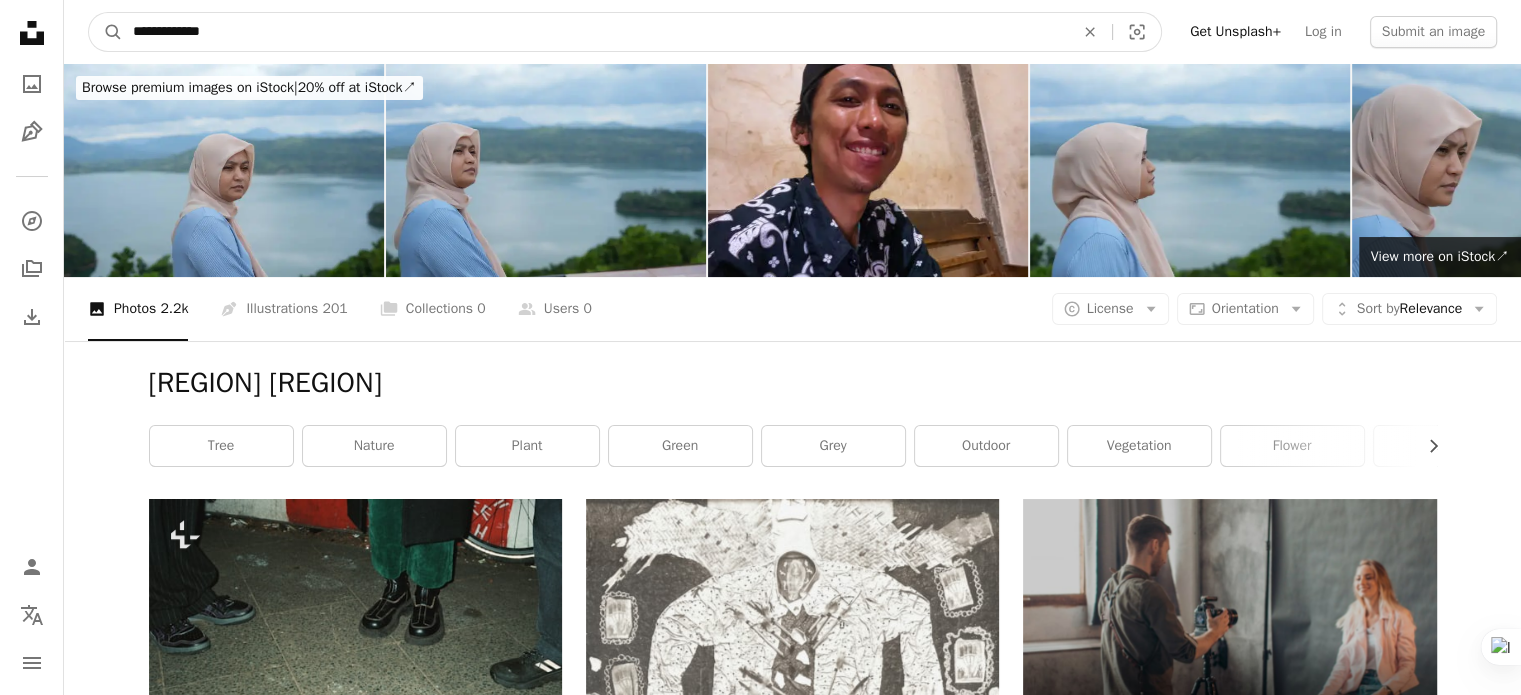 click on "**********" at bounding box center (595, 32) 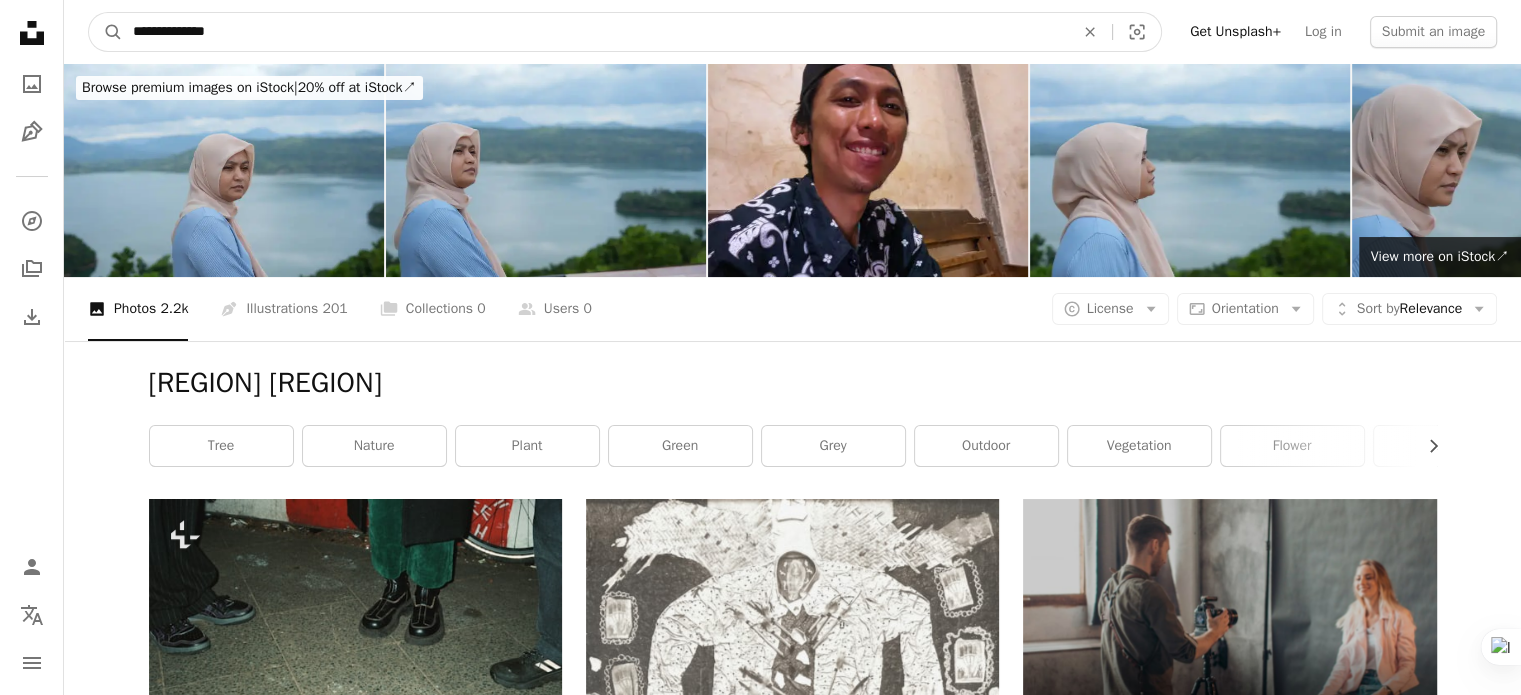 type on "**********" 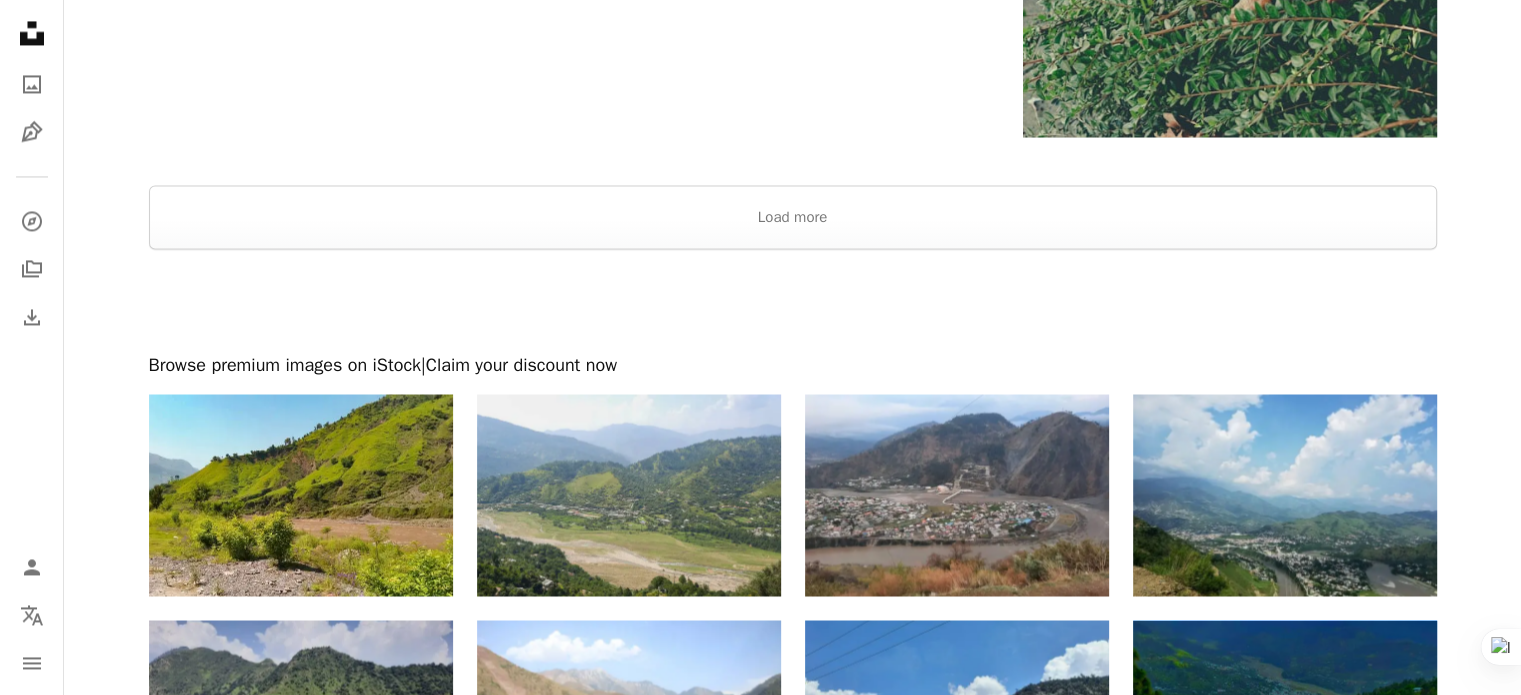 scroll, scrollTop: 3000, scrollLeft: 0, axis: vertical 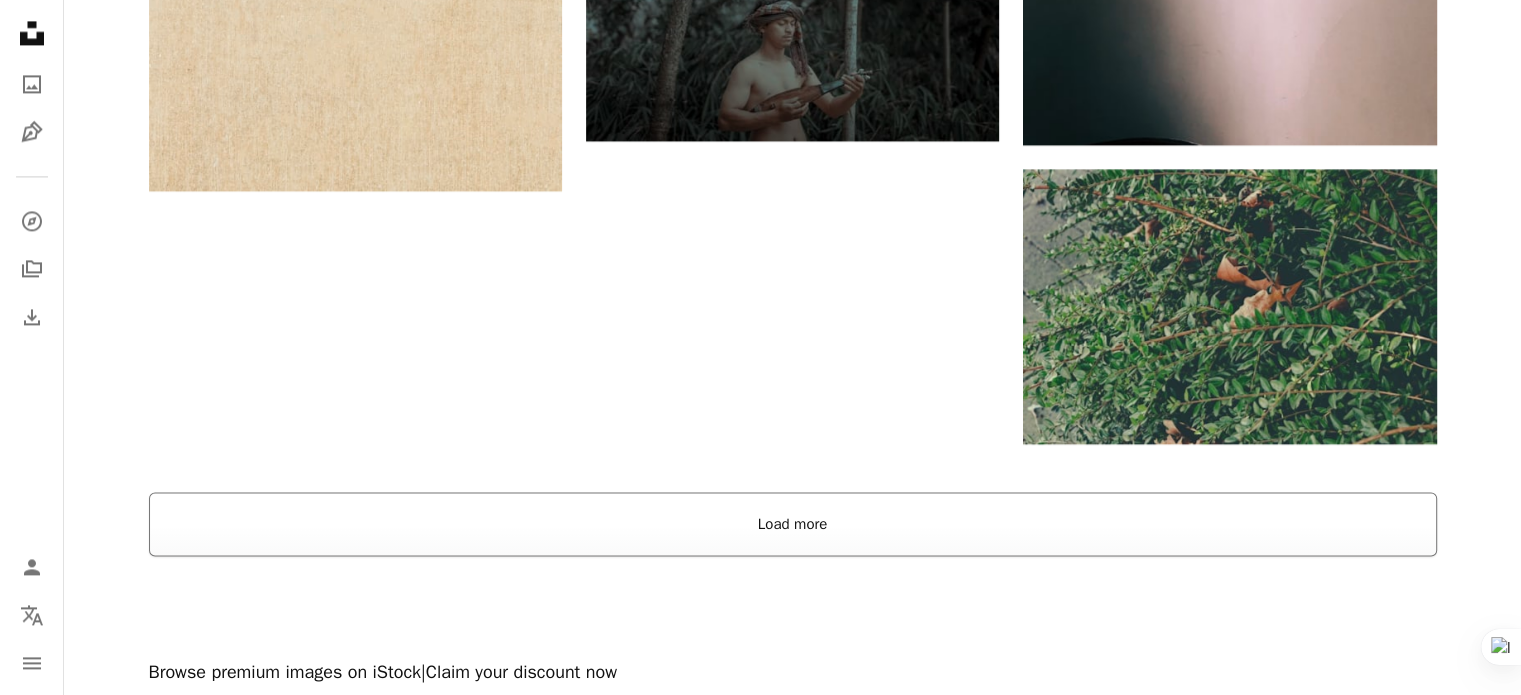 click on "Load more" at bounding box center [793, 524] 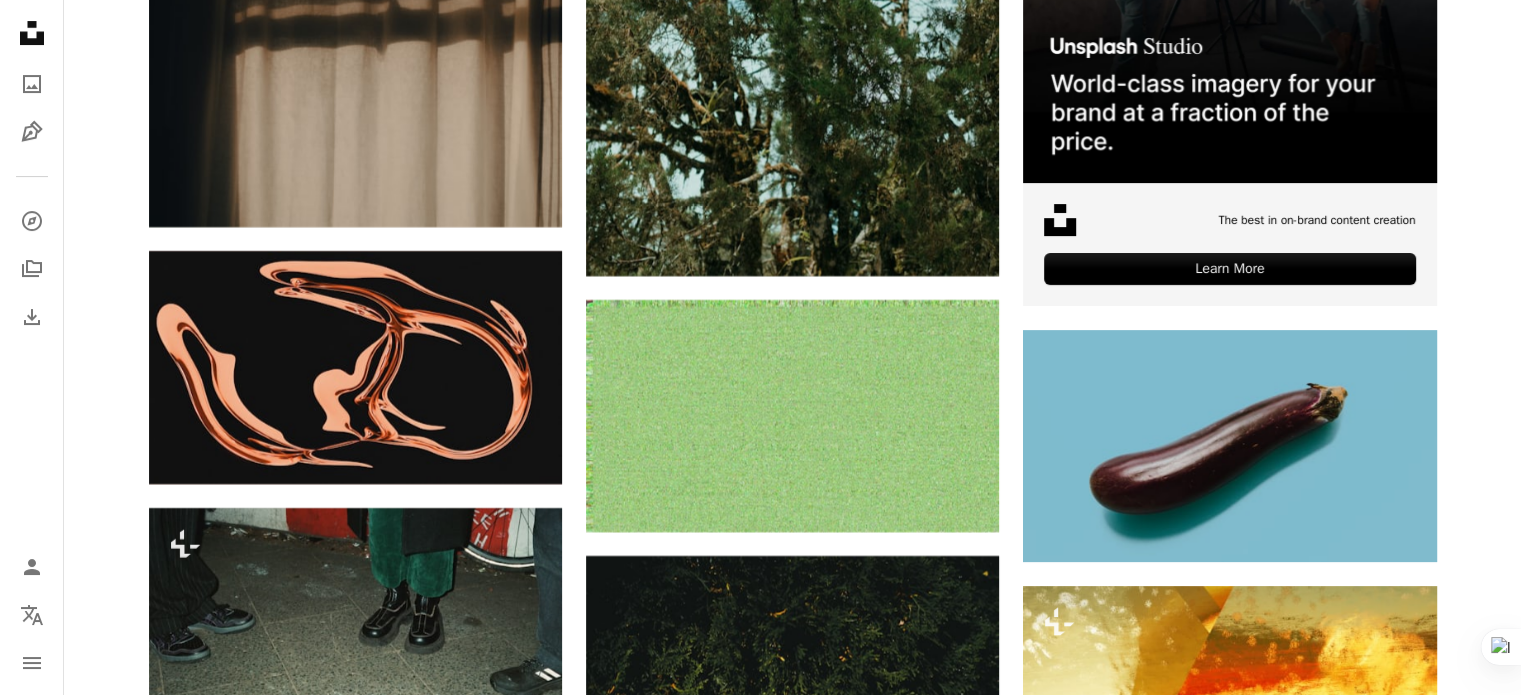 scroll, scrollTop: 8500, scrollLeft: 0, axis: vertical 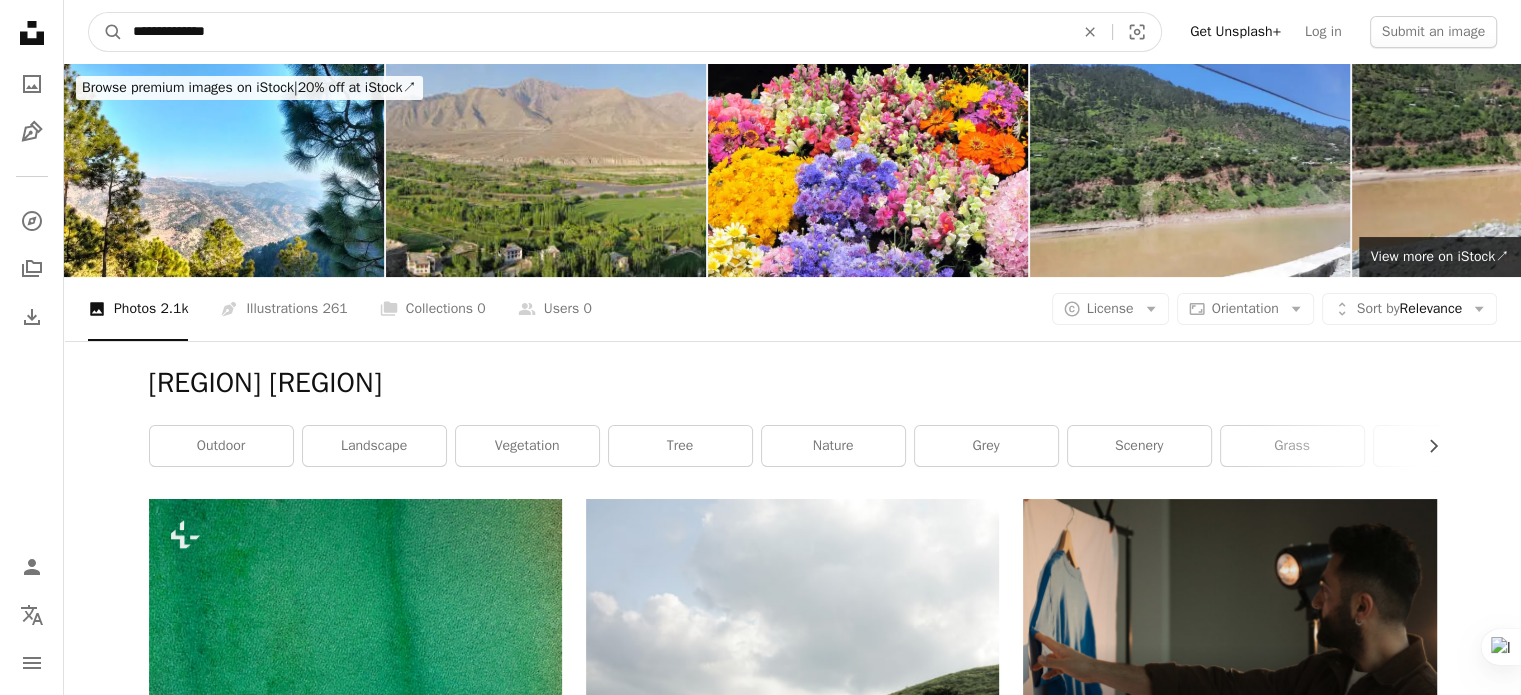 drag, startPoint x: 186, startPoint y: 31, endPoint x: 76, endPoint y: 30, distance: 110.00455 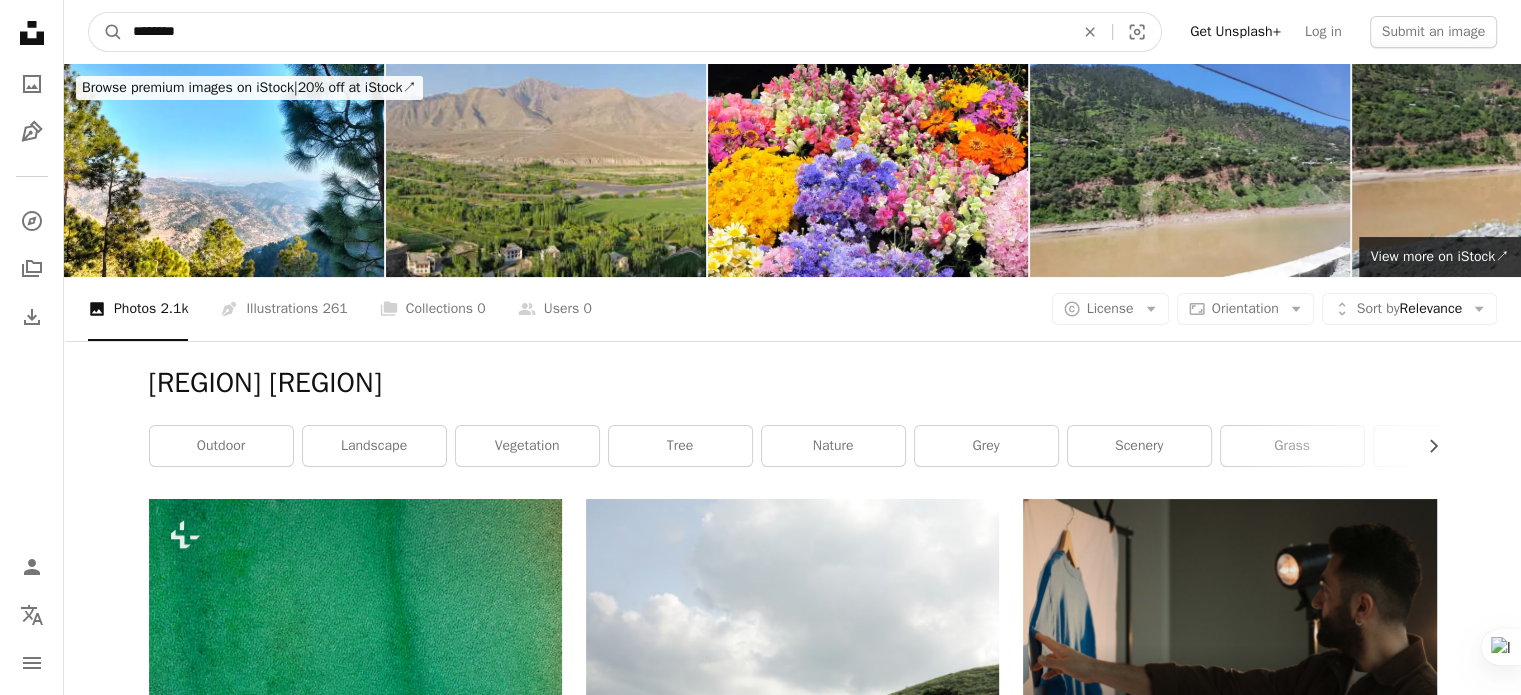 click on "********" at bounding box center [595, 32] 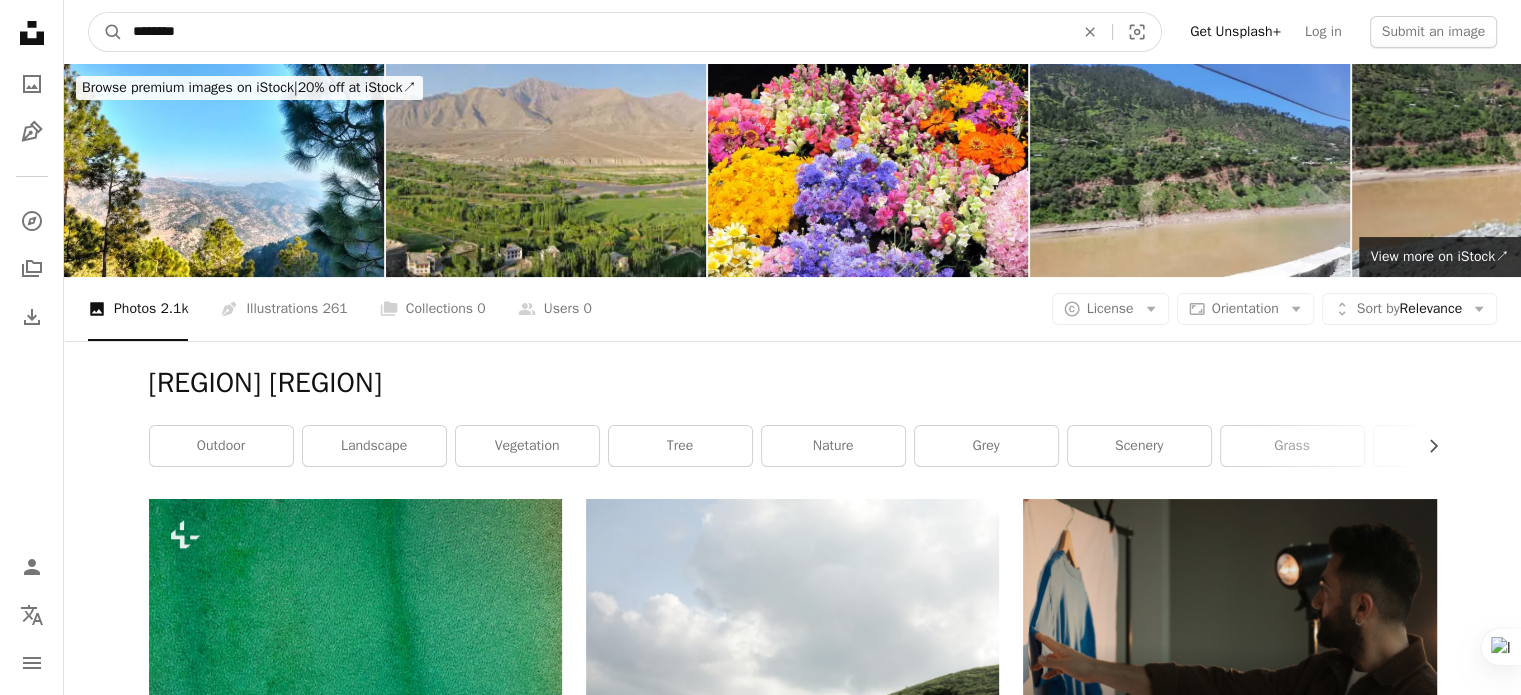 paste on "*****" 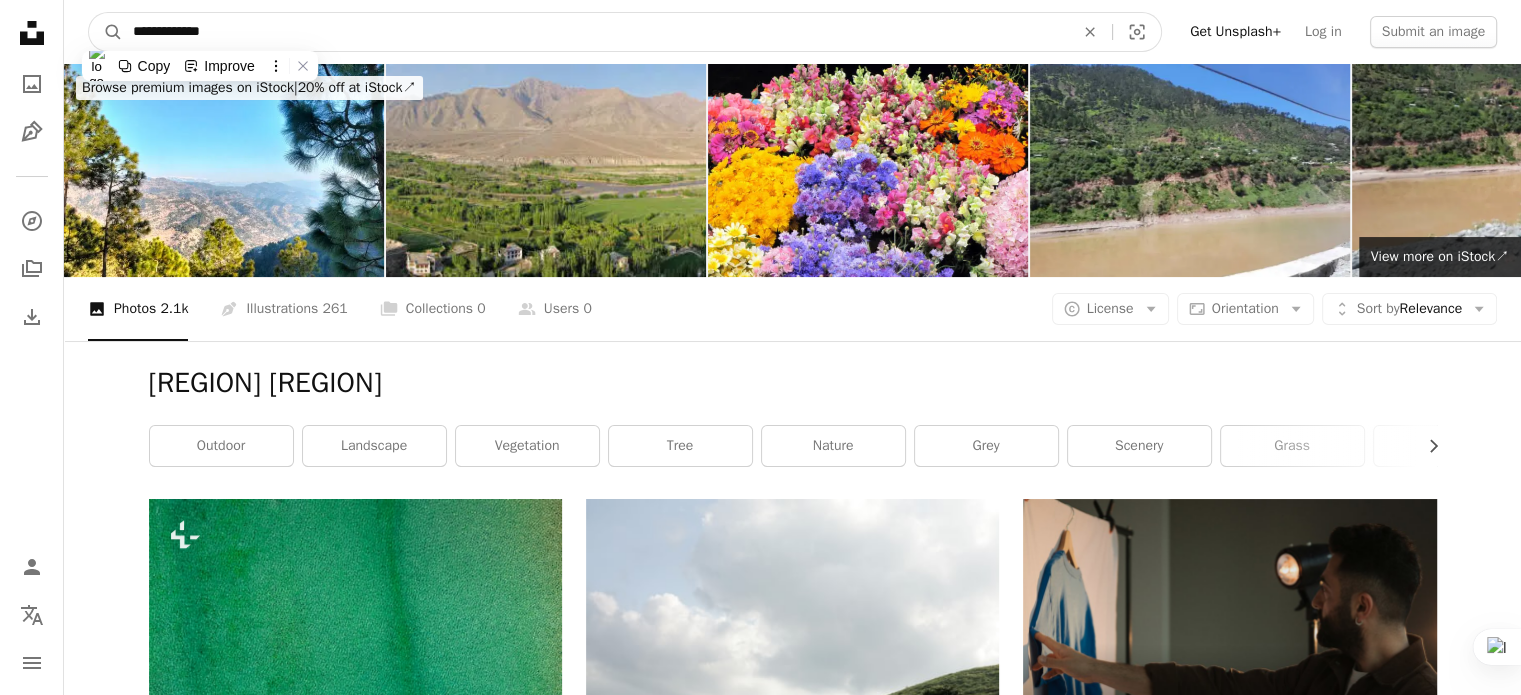 type on "**********" 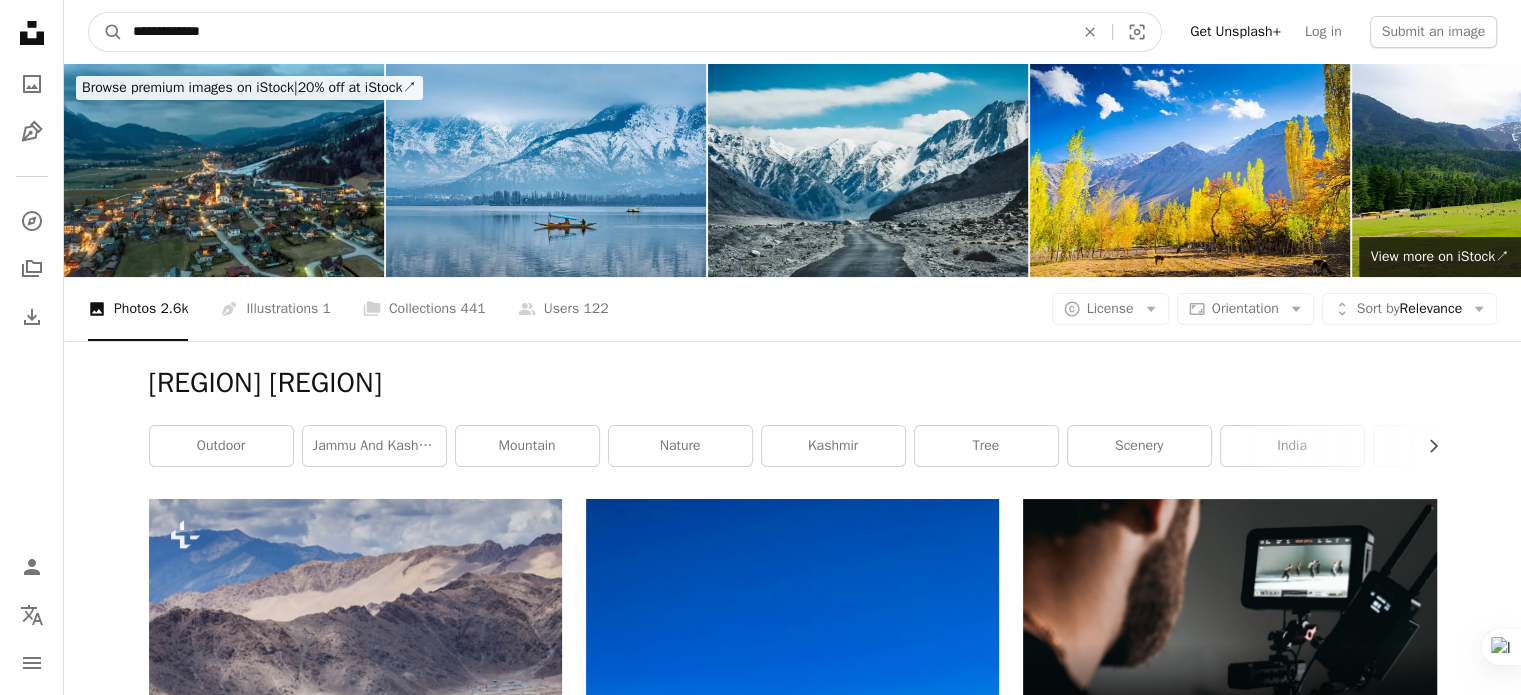 click on "**********" at bounding box center (595, 32) 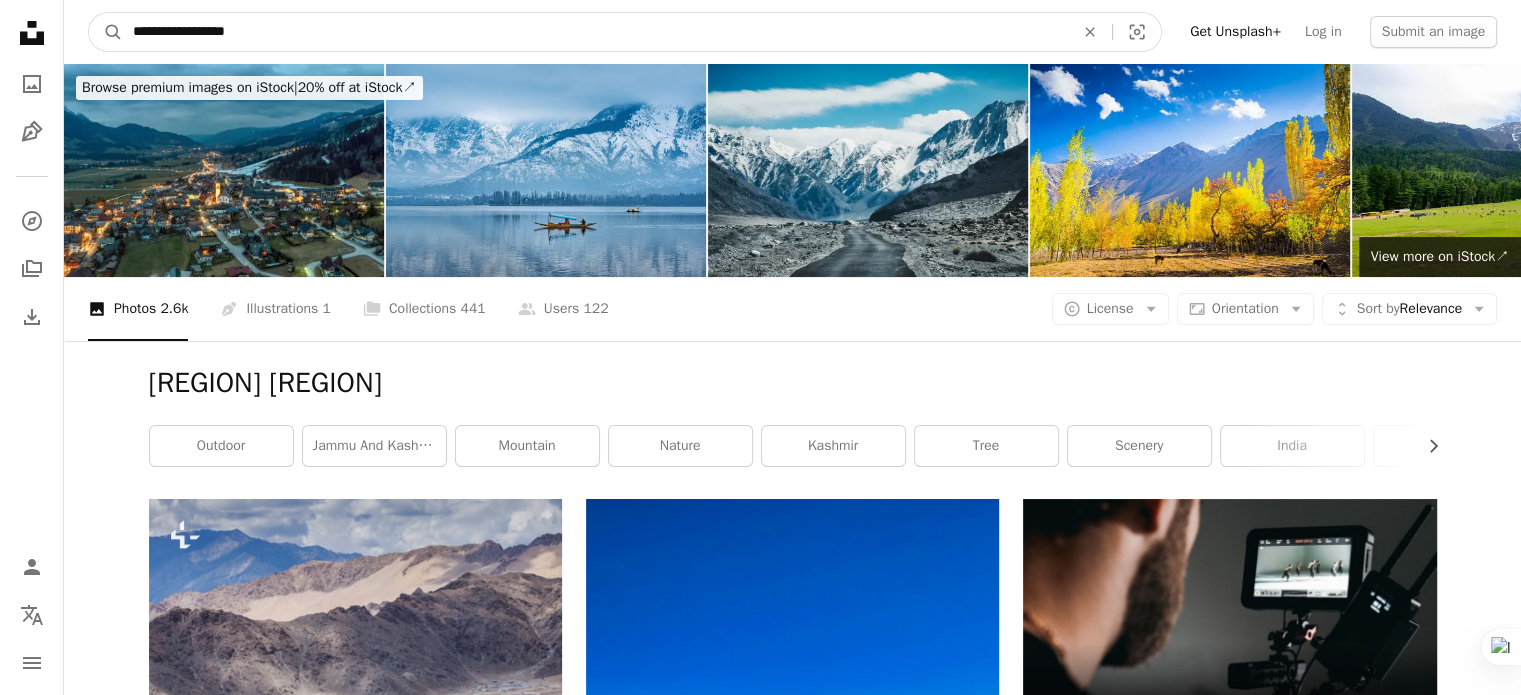 type on "**********" 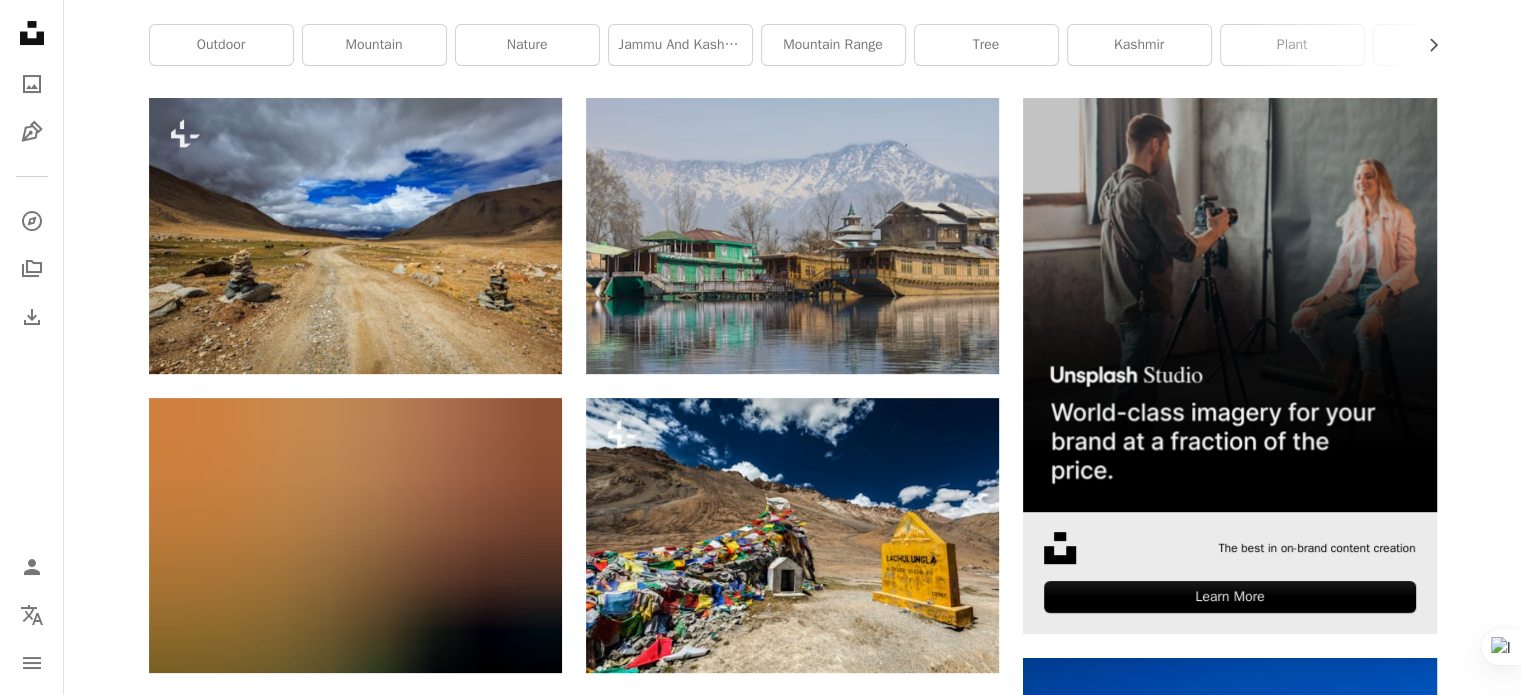 scroll, scrollTop: 400, scrollLeft: 0, axis: vertical 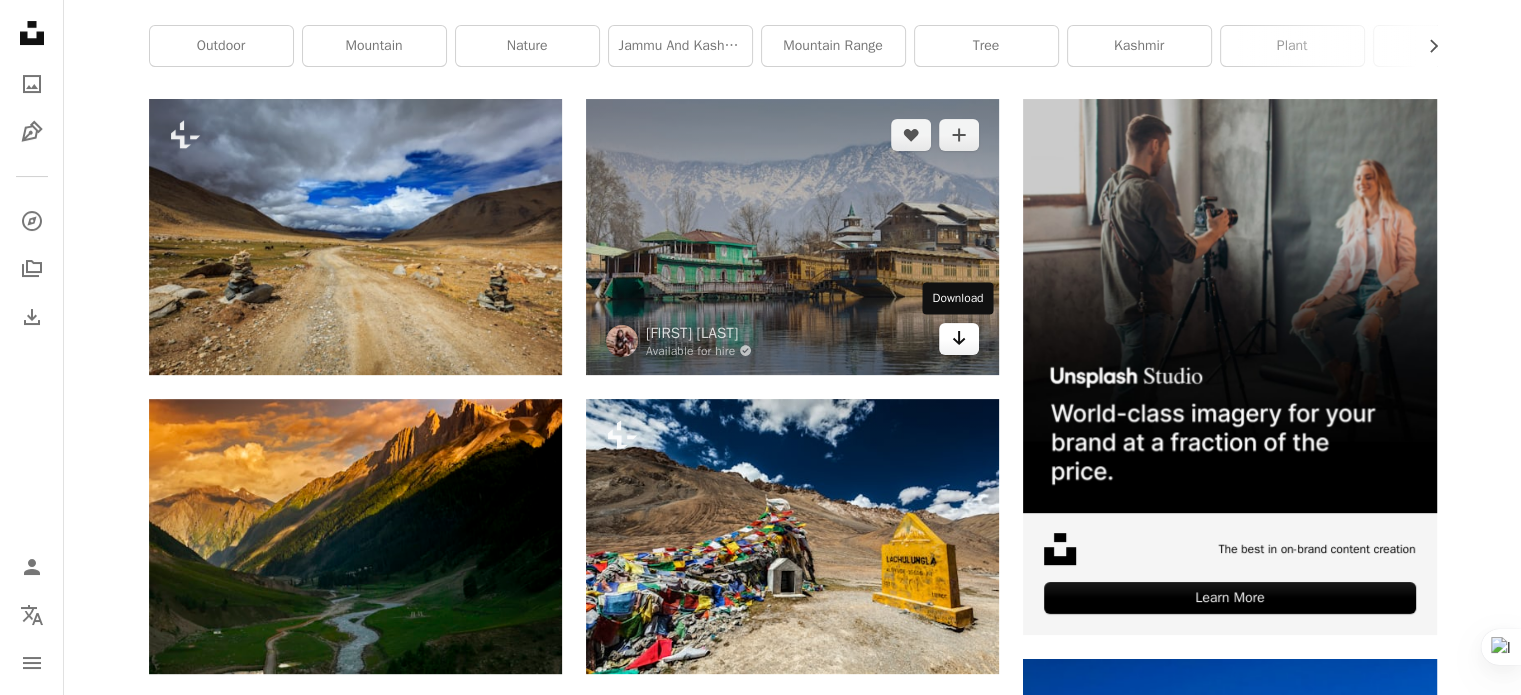 click on "Arrow pointing down" 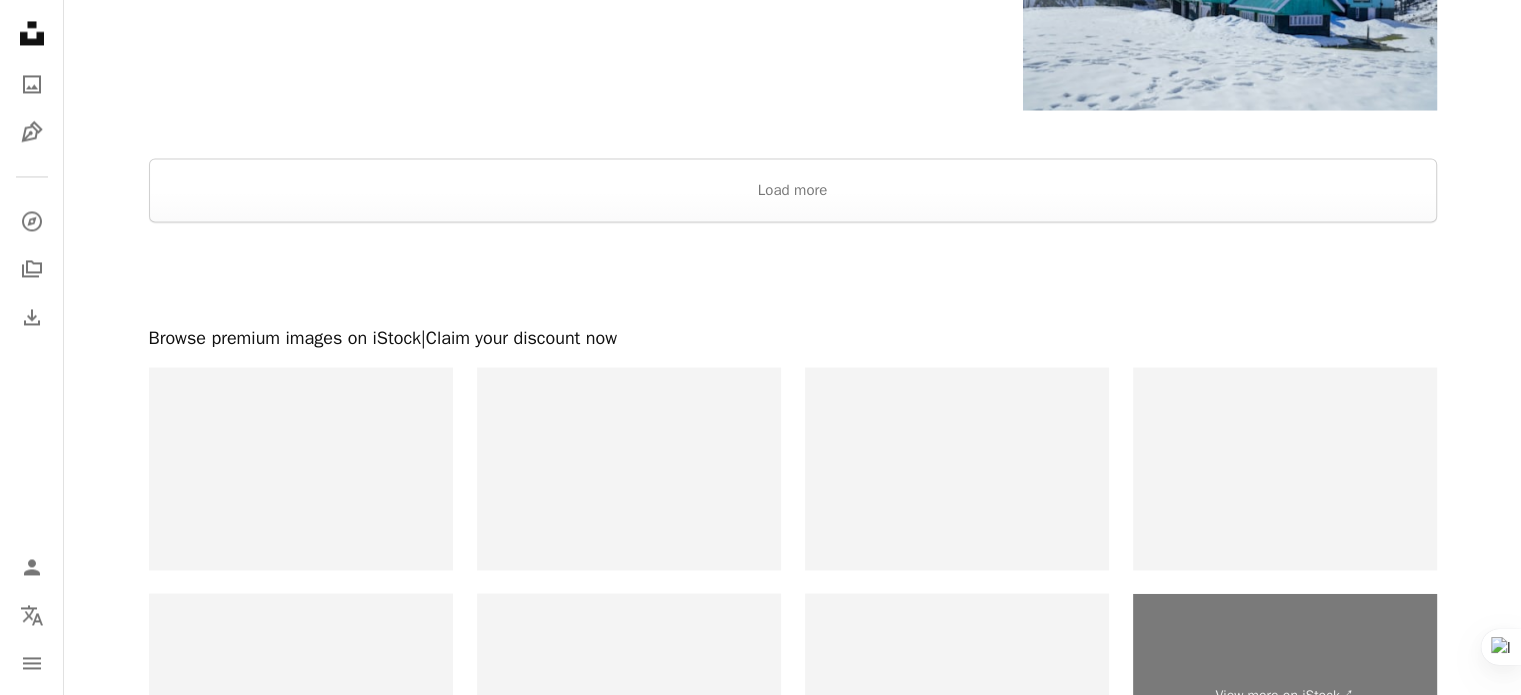 scroll, scrollTop: 3400, scrollLeft: 0, axis: vertical 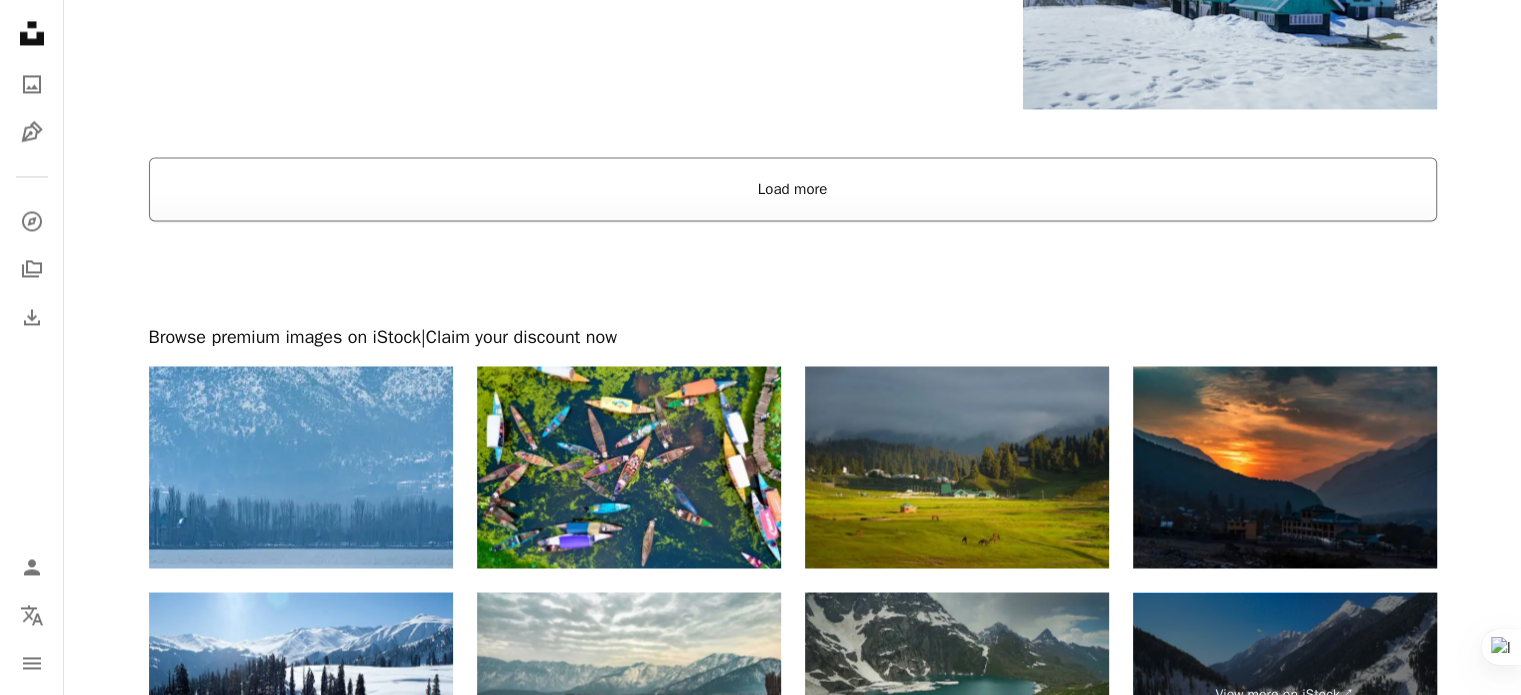 click on "Load more" at bounding box center (793, 189) 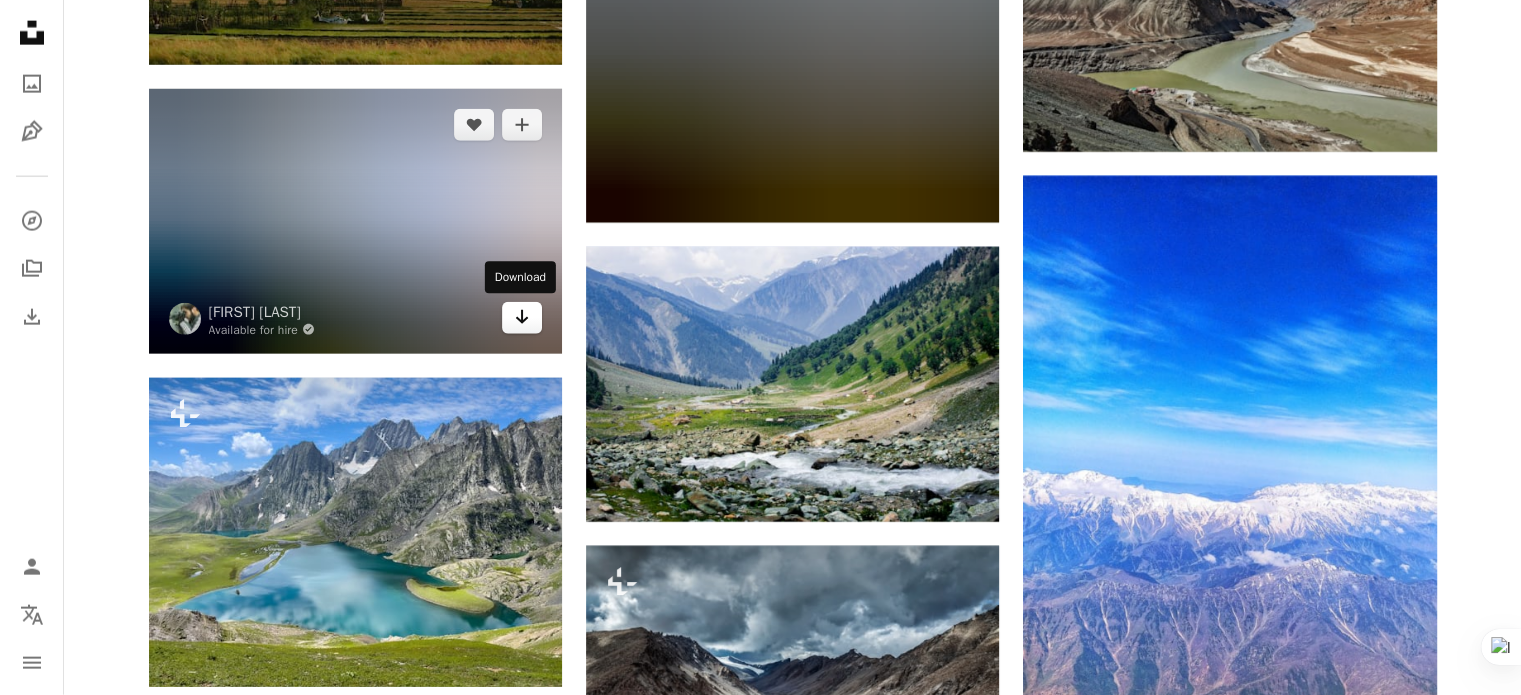 scroll, scrollTop: 5200, scrollLeft: 0, axis: vertical 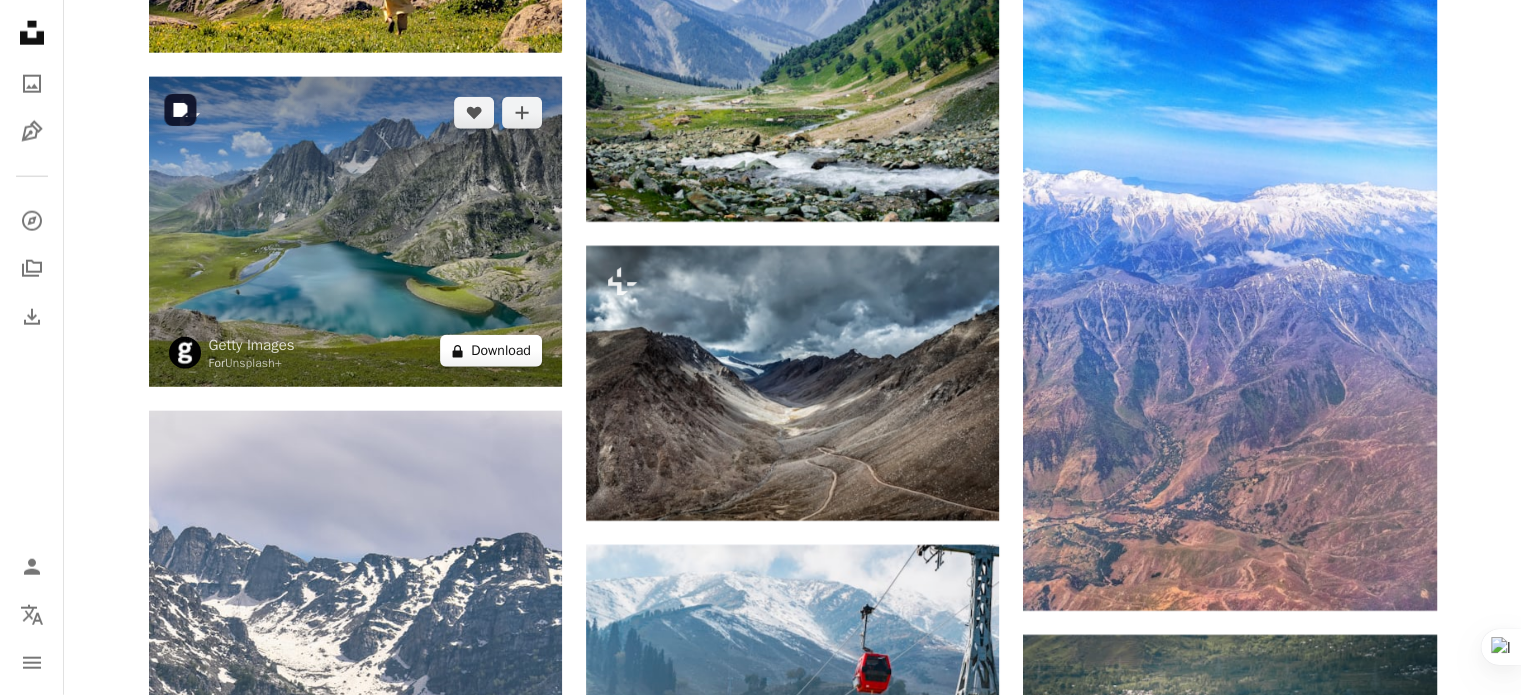 click on "A lock Download" at bounding box center (491, 351) 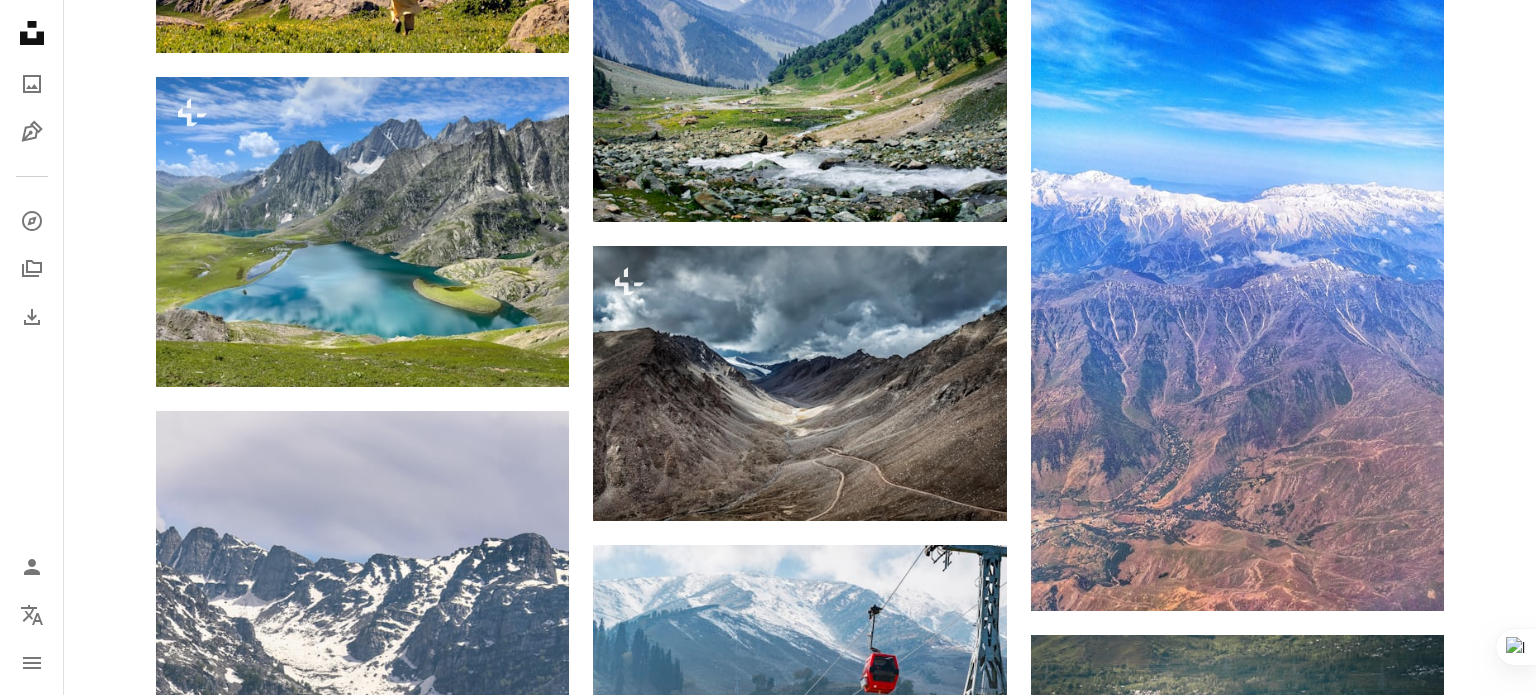 click on "An X shape Premium, ready to use images. Get unlimited access. A plus sign Members-only content added monthly A plus sign Unlimited royalty-free downloads A plus sign Illustrations  New A plus sign Enhanced legal protections yearly 66%  off monthly $12   $4 USD per month * Get  Unsplash+ * When paid annually, billed upfront  $48 Taxes where applicable. Renews automatically. Cancel anytime." at bounding box center (768, 5831) 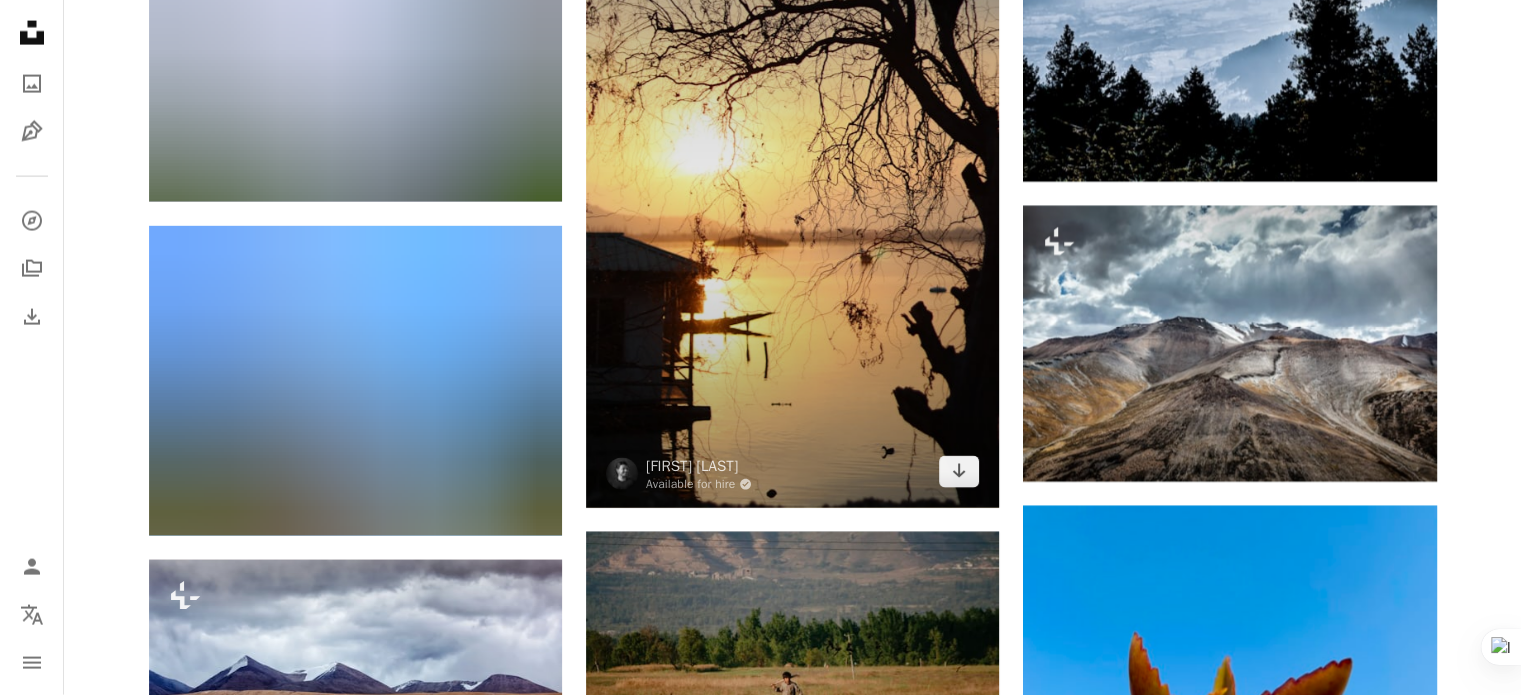 scroll, scrollTop: 12400, scrollLeft: 0, axis: vertical 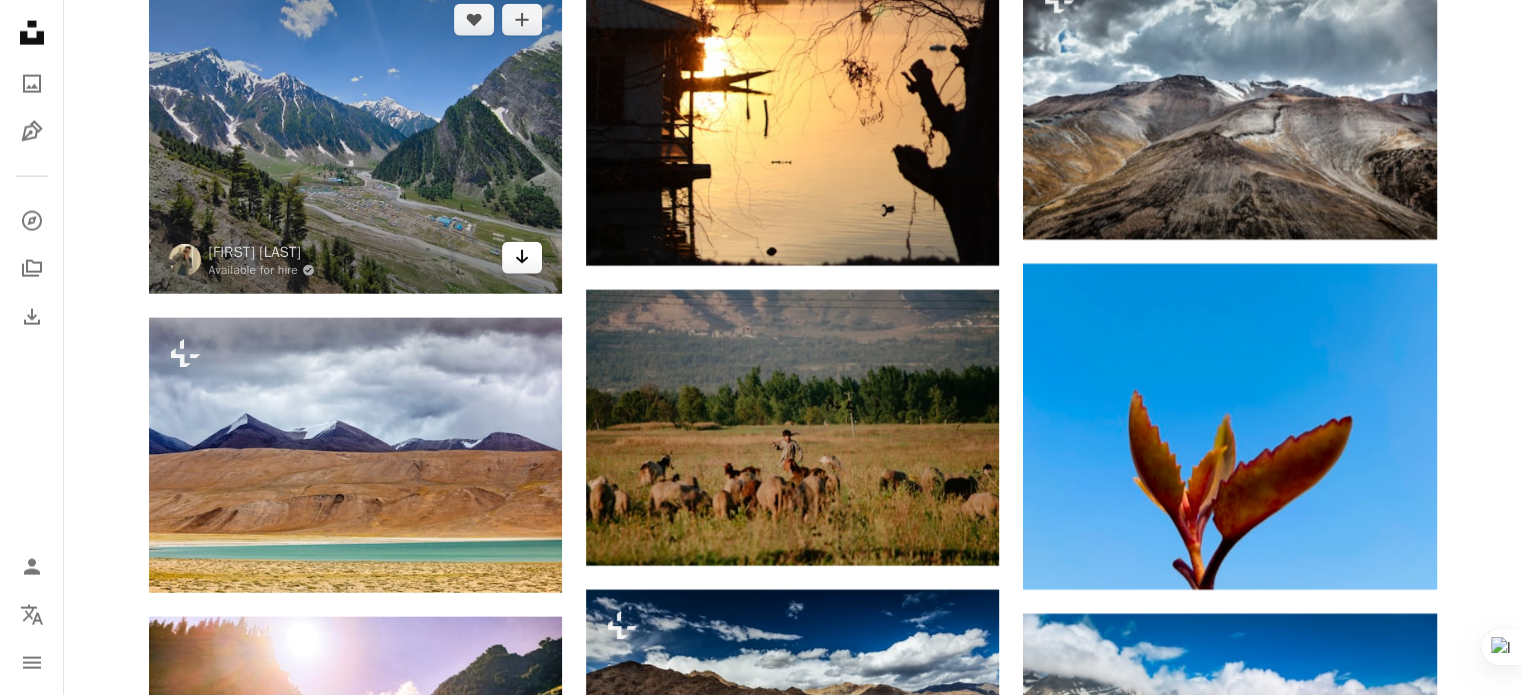 click on "Arrow pointing down" 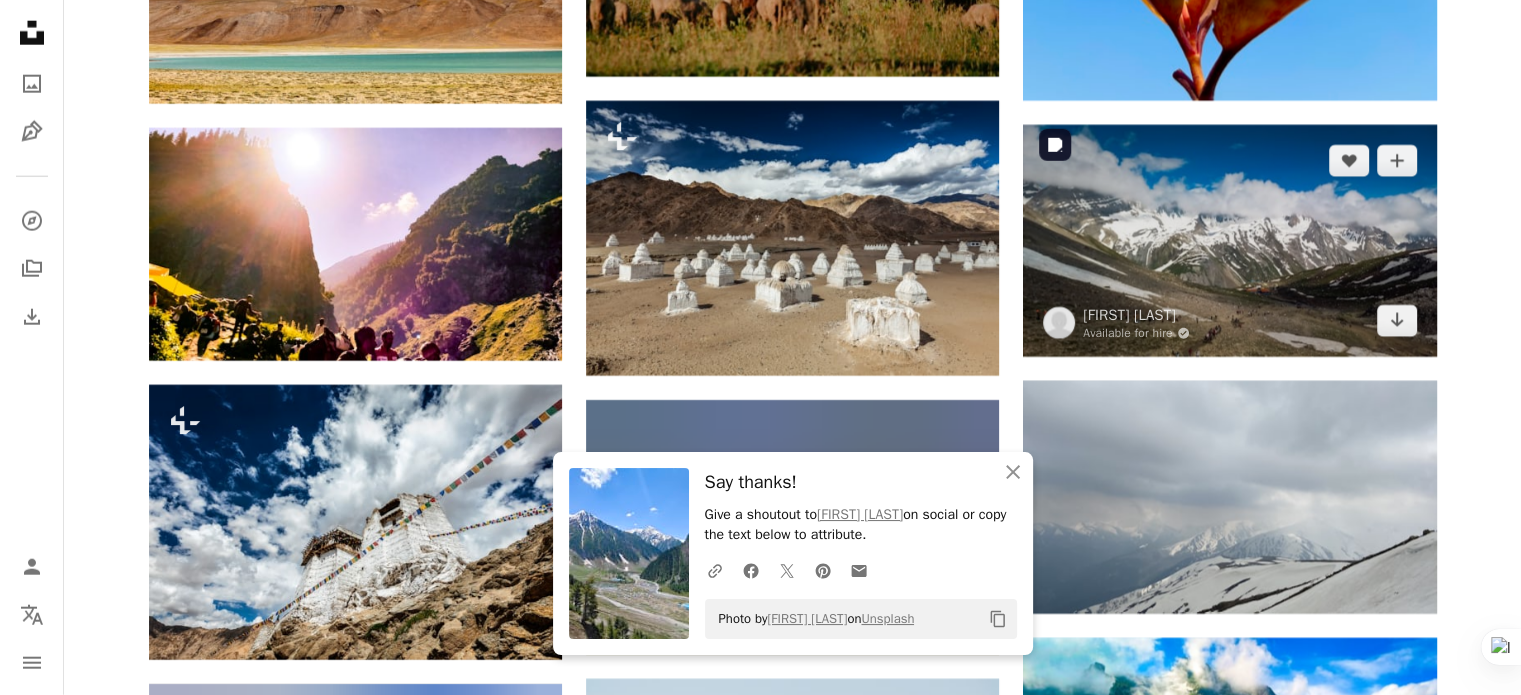 scroll, scrollTop: 12900, scrollLeft: 0, axis: vertical 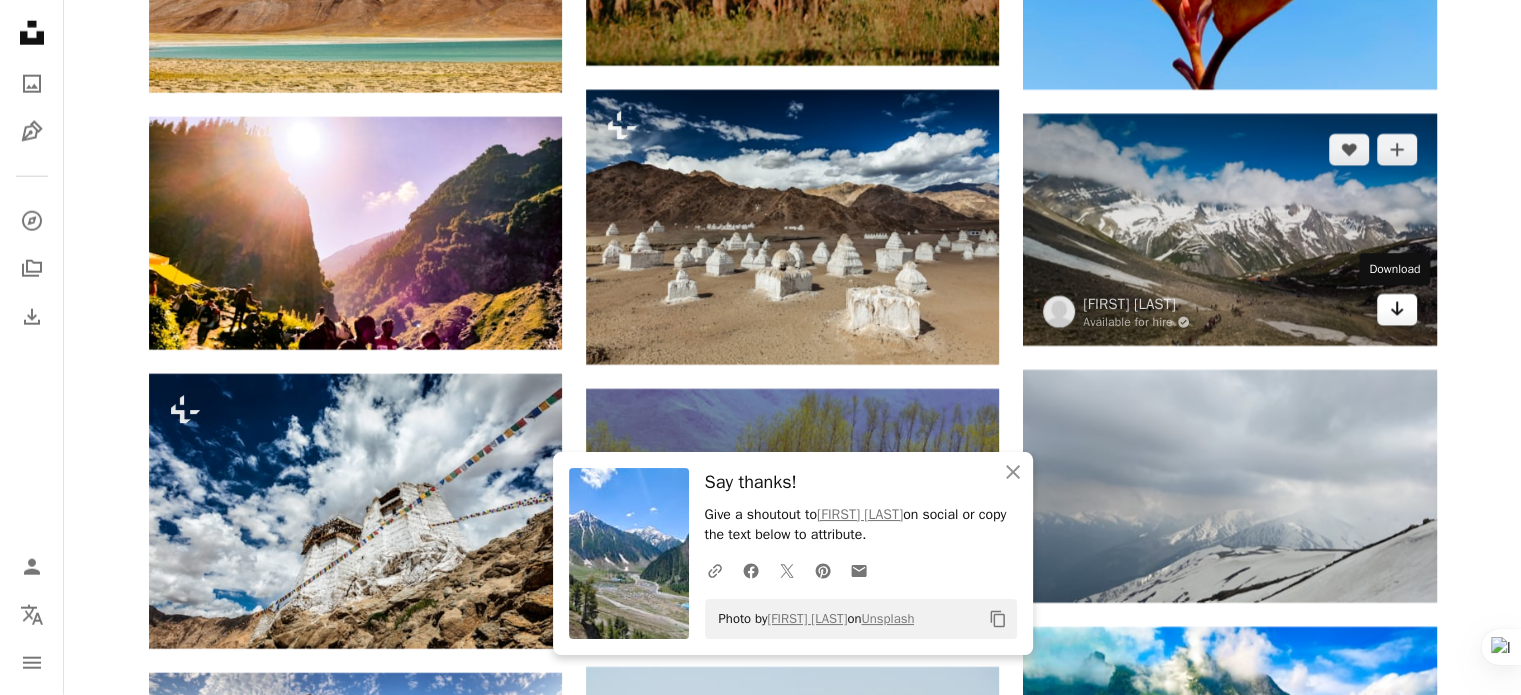 click on "Arrow pointing down" 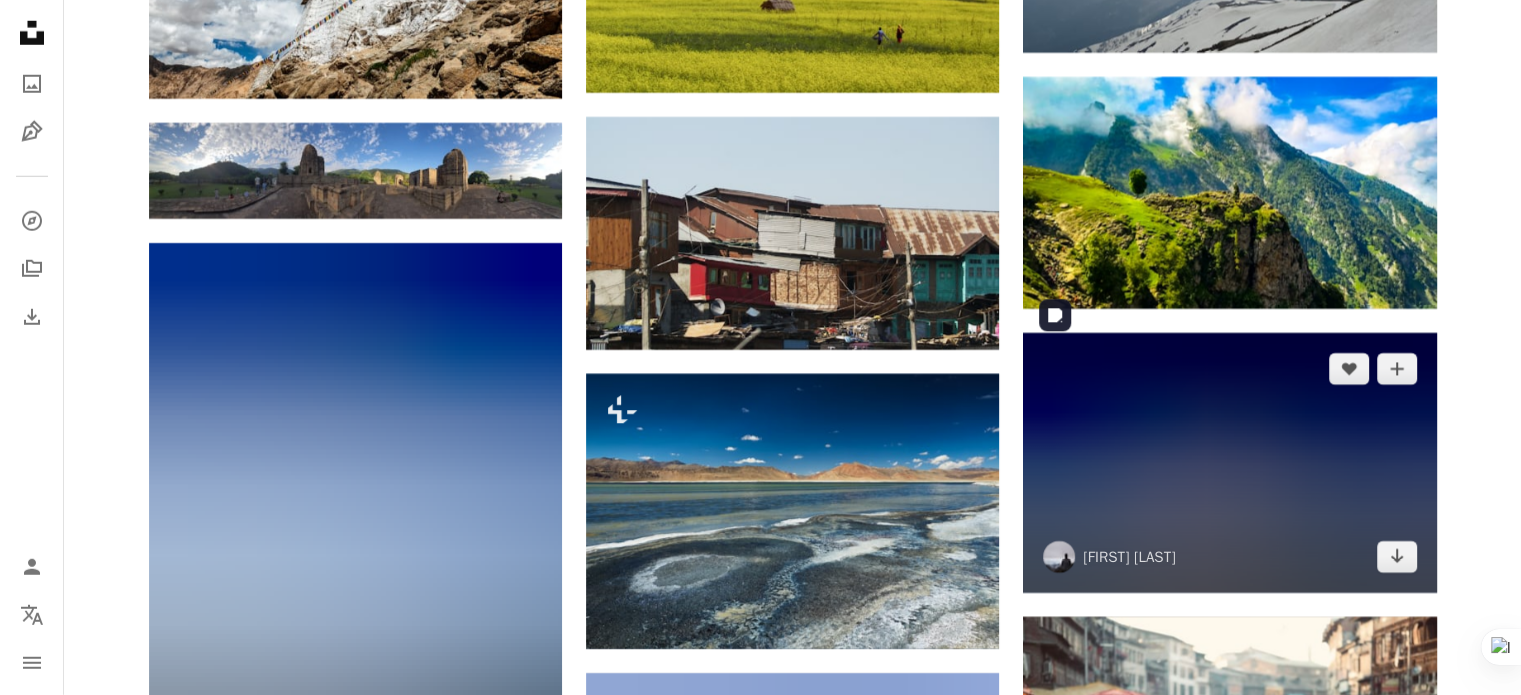 scroll, scrollTop: 13500, scrollLeft: 0, axis: vertical 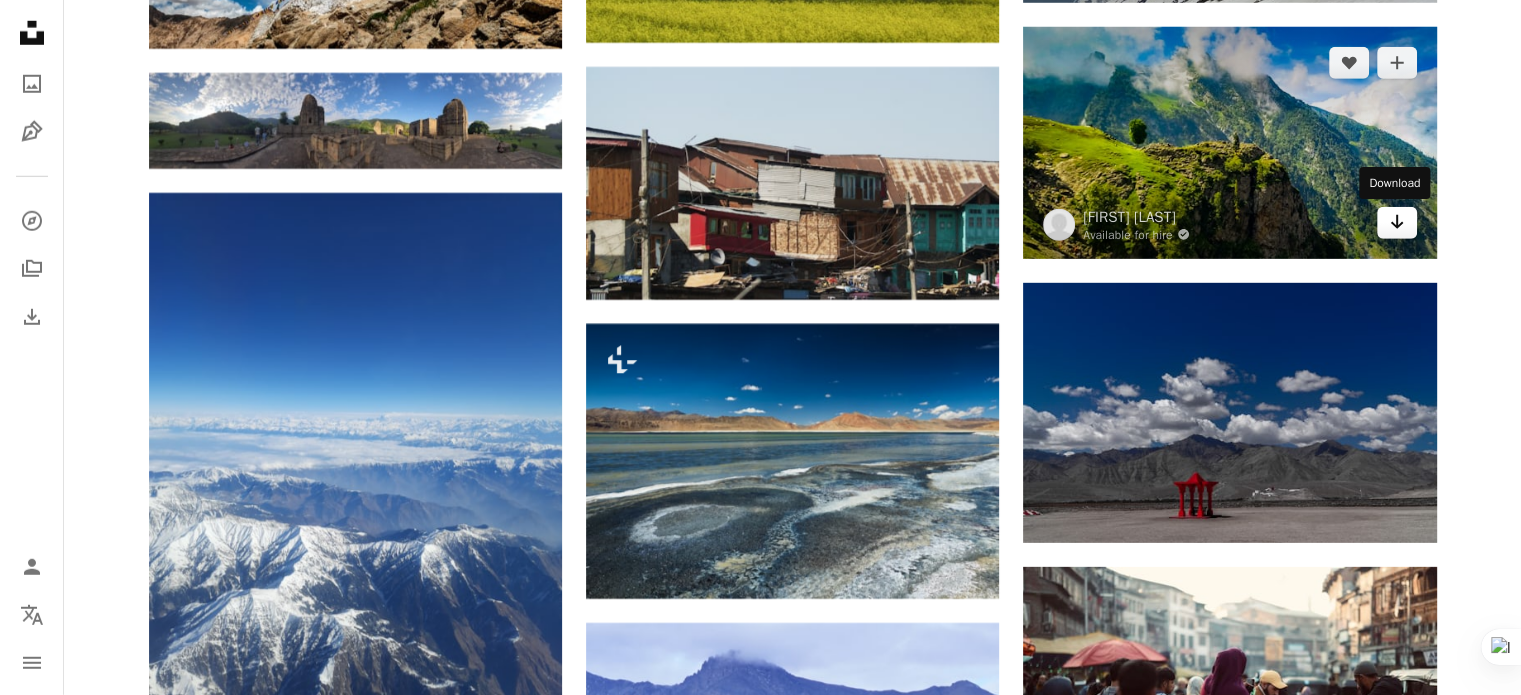 click on "Arrow pointing down" 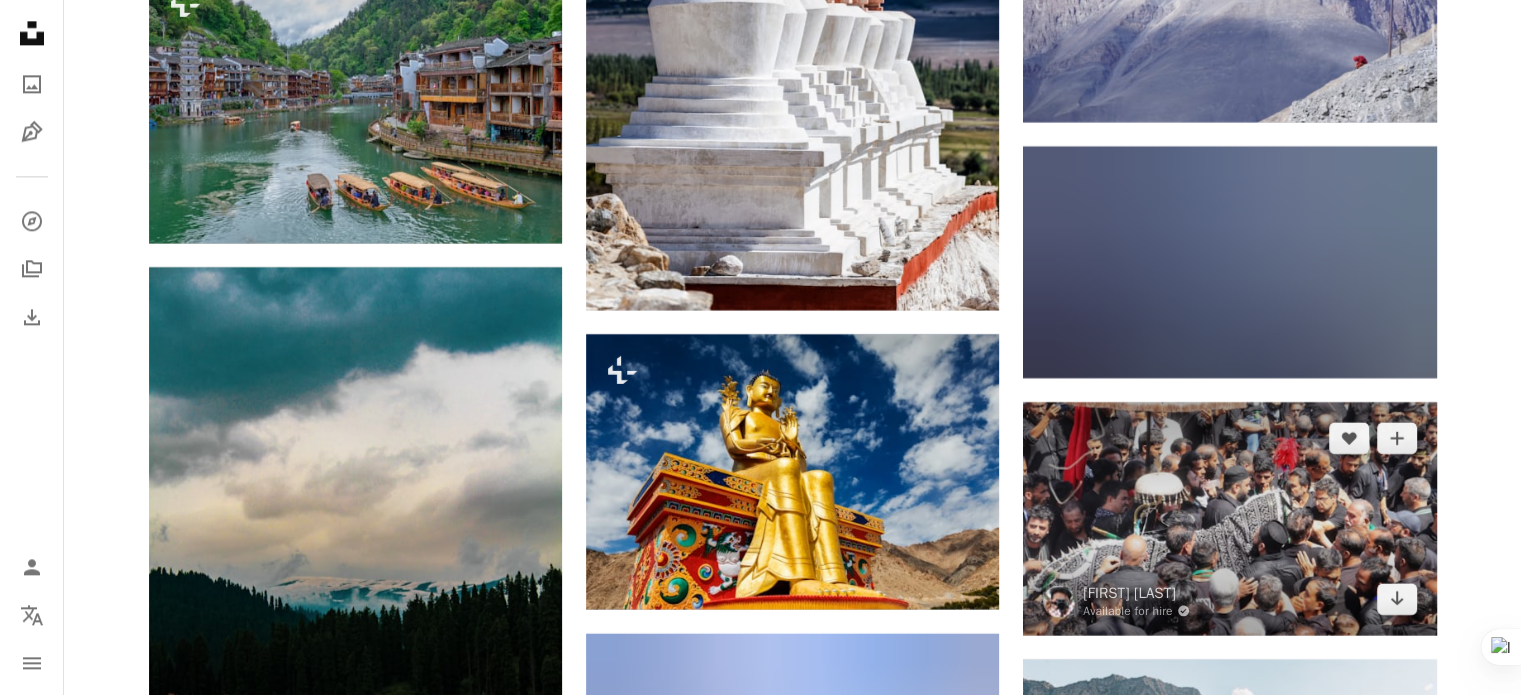 scroll, scrollTop: 17900, scrollLeft: 0, axis: vertical 